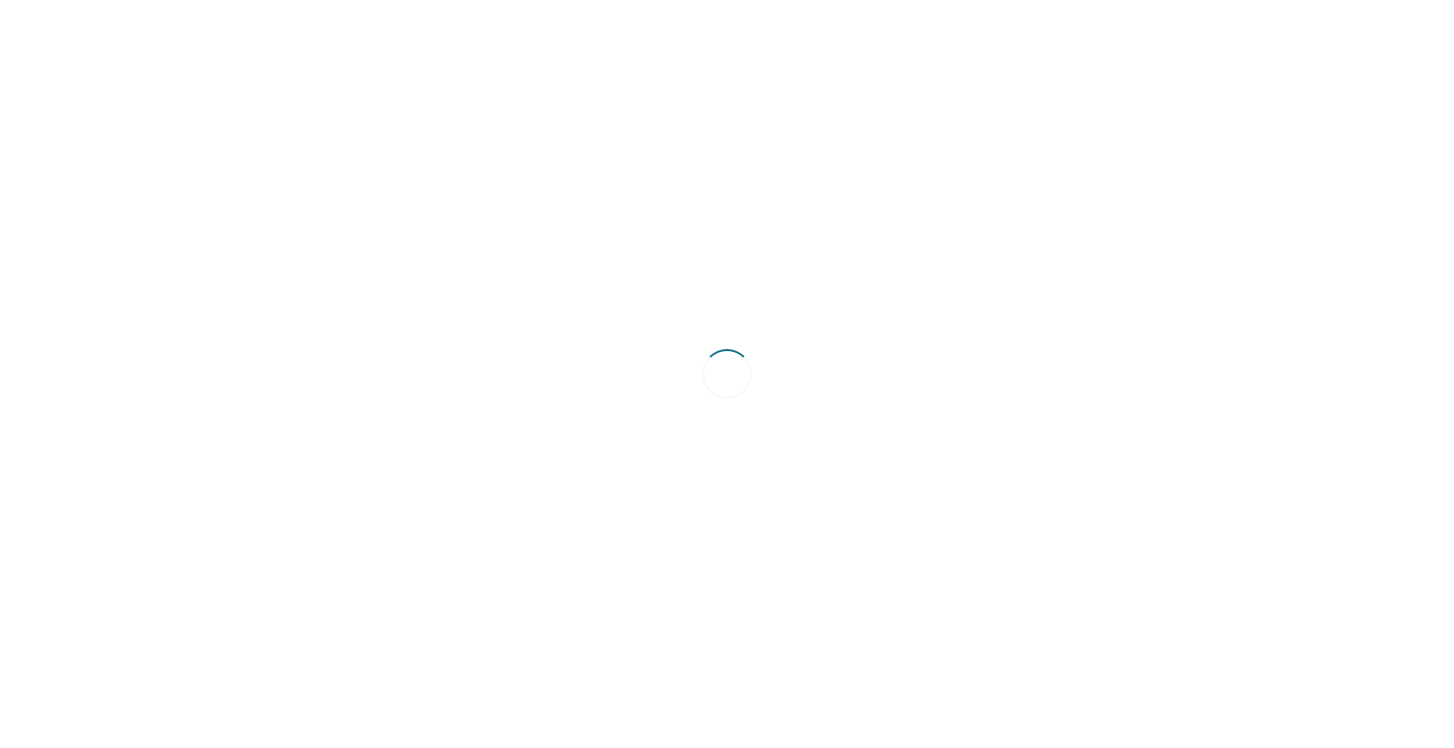 scroll, scrollTop: 0, scrollLeft: 0, axis: both 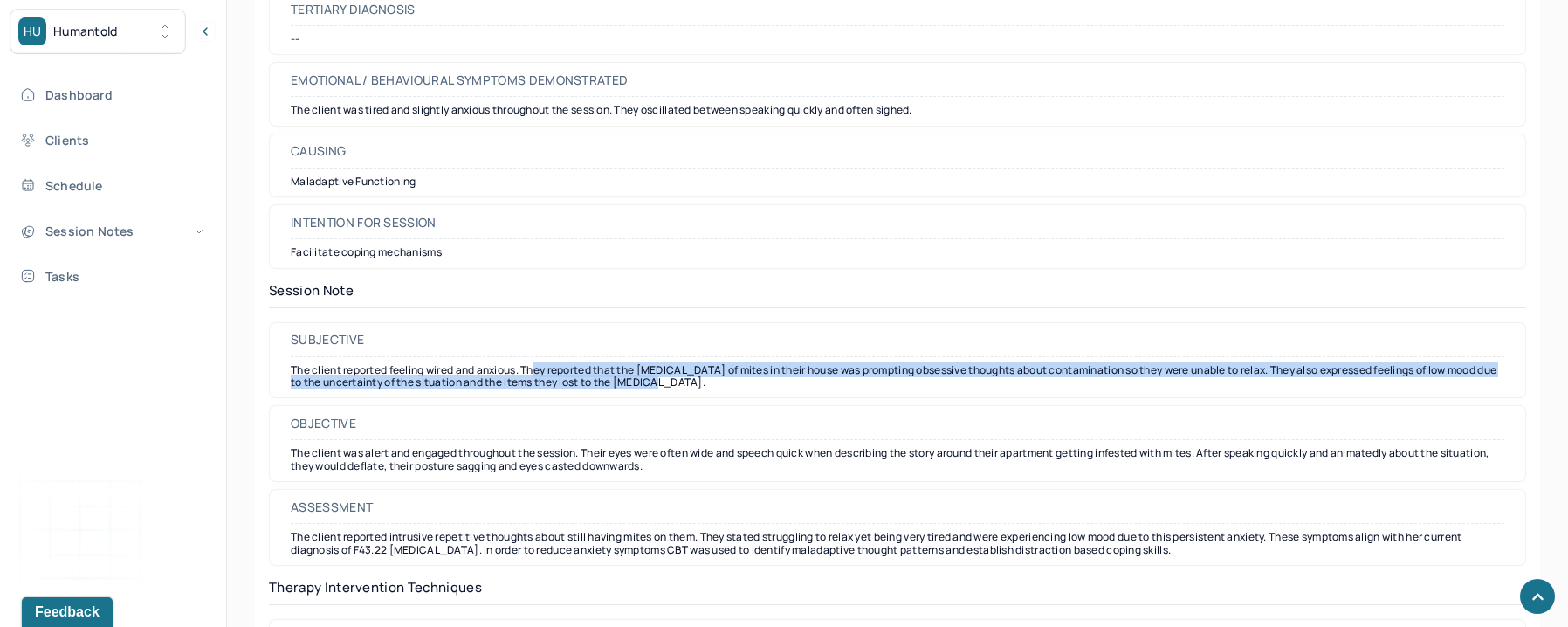drag, startPoint x: 540, startPoint y: 373, endPoint x: 671, endPoint y: 380, distance: 131.18689 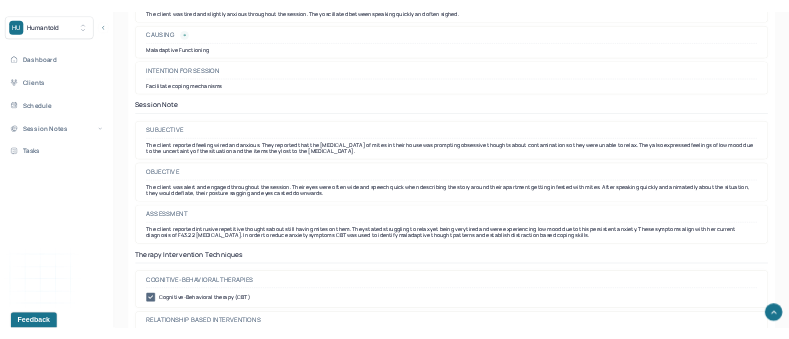 scroll, scrollTop: 1644, scrollLeft: 0, axis: vertical 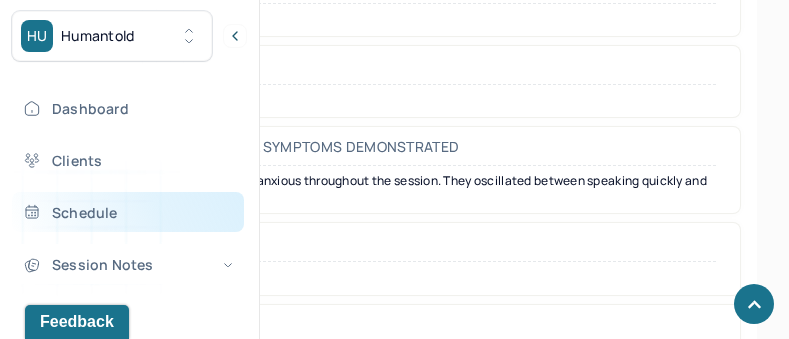 click on "Schedule" at bounding box center [128, 212] 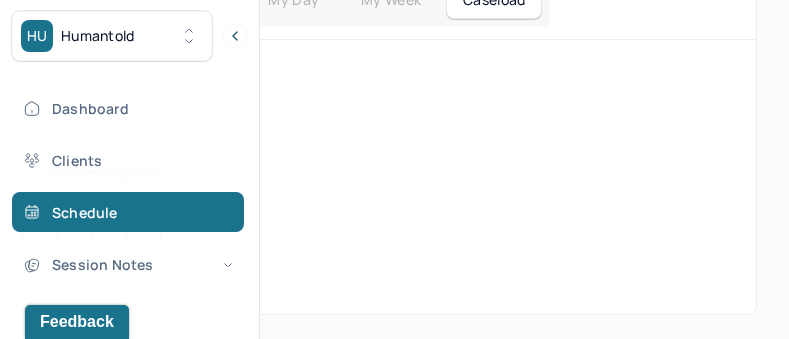 click at bounding box center [548, 140] 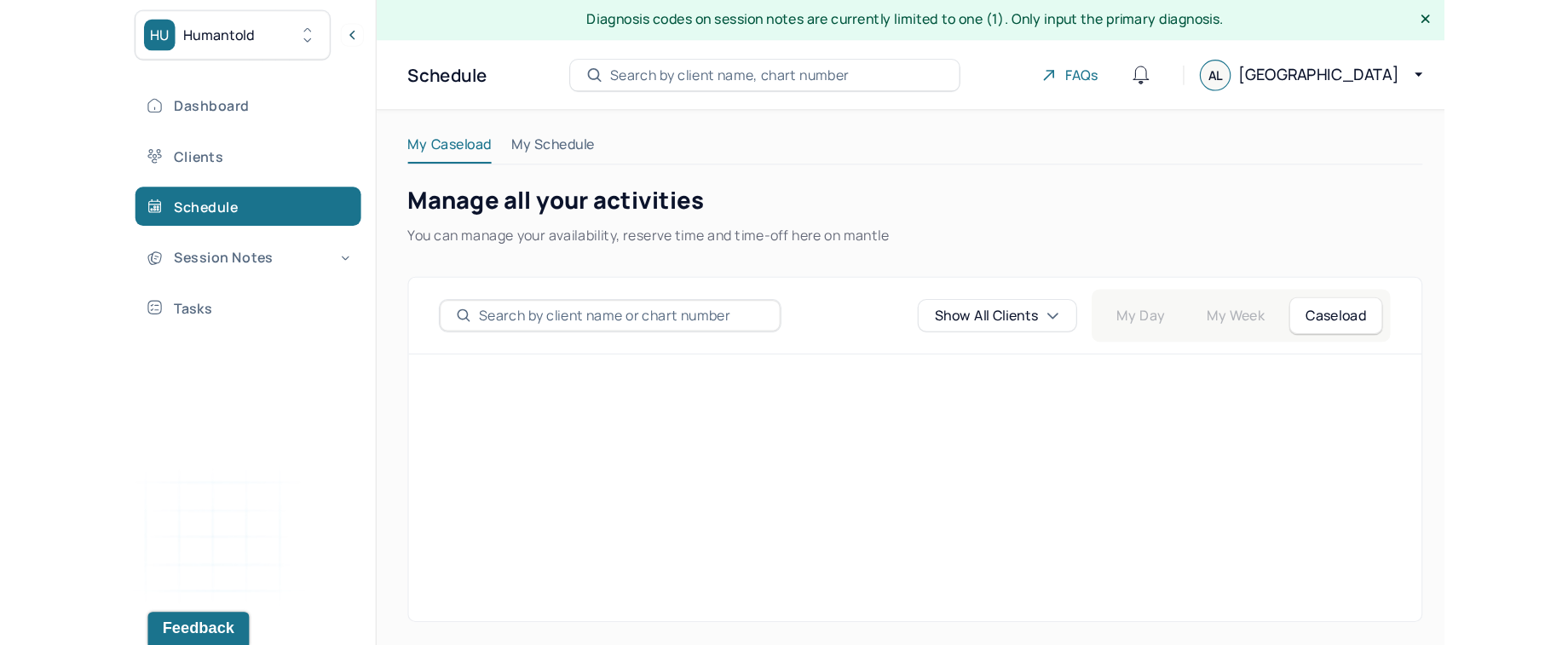 scroll, scrollTop: 0, scrollLeft: 0, axis: both 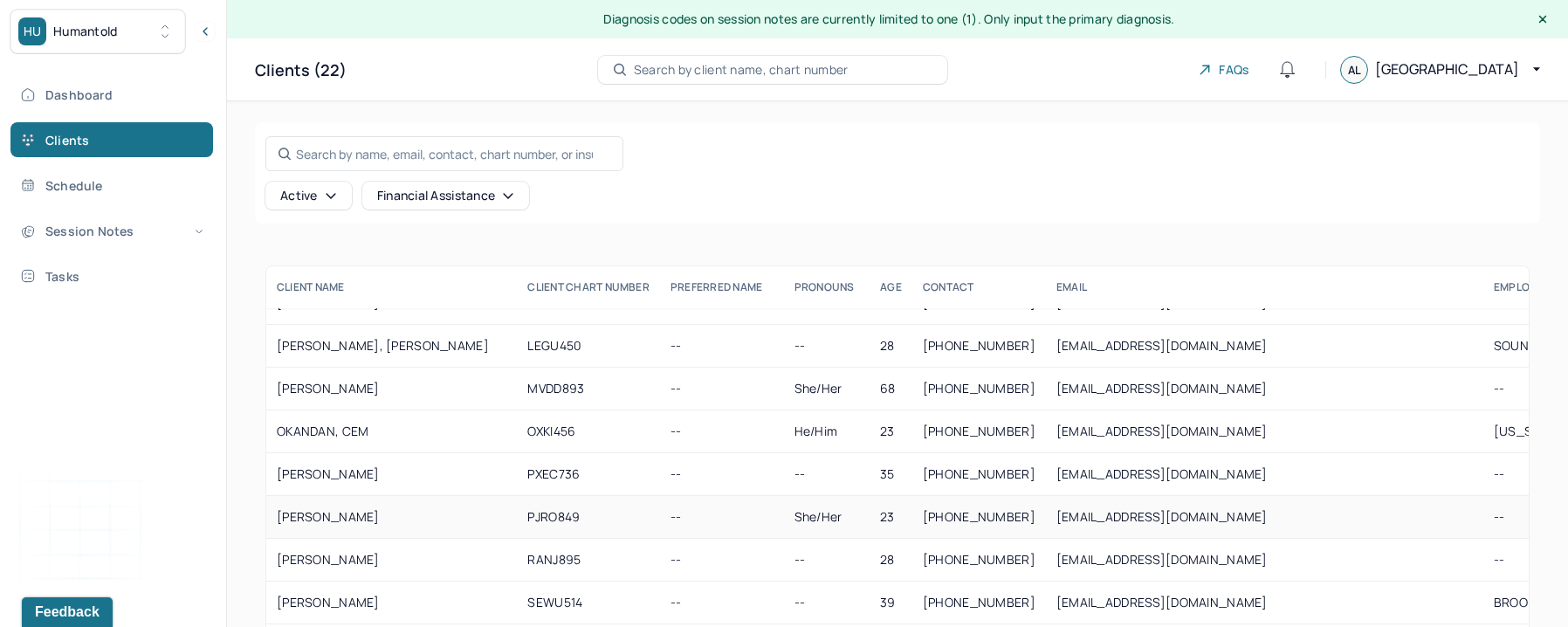 click on "PJRO849" at bounding box center [588, 517] 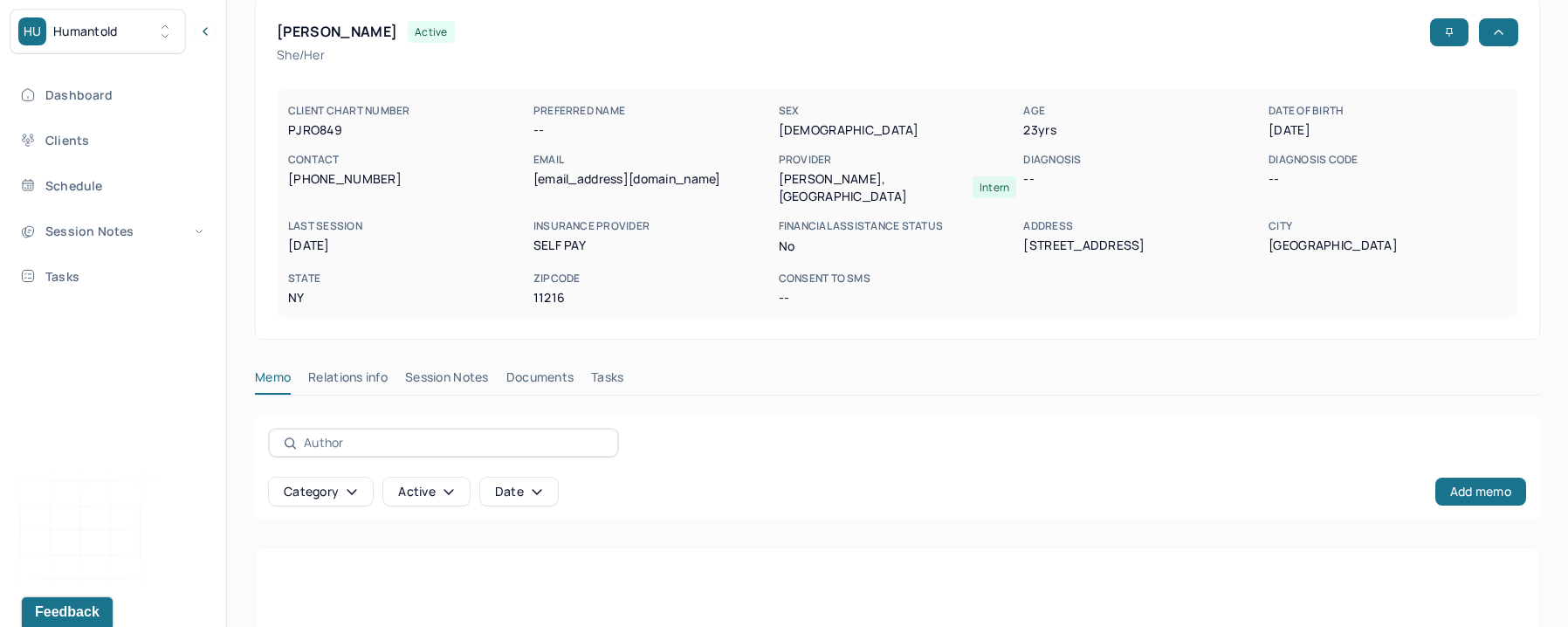 scroll, scrollTop: 127, scrollLeft: 0, axis: vertical 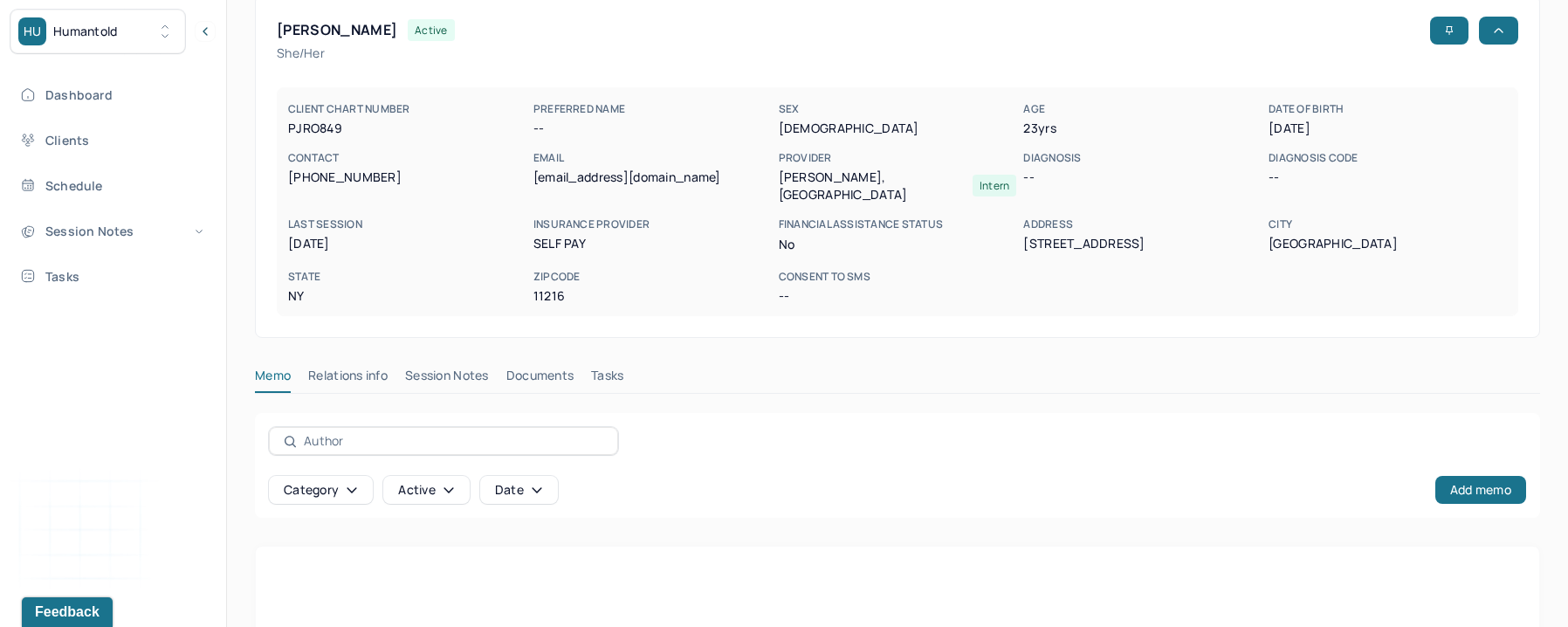 click on "Session Notes" at bounding box center [447, 379] 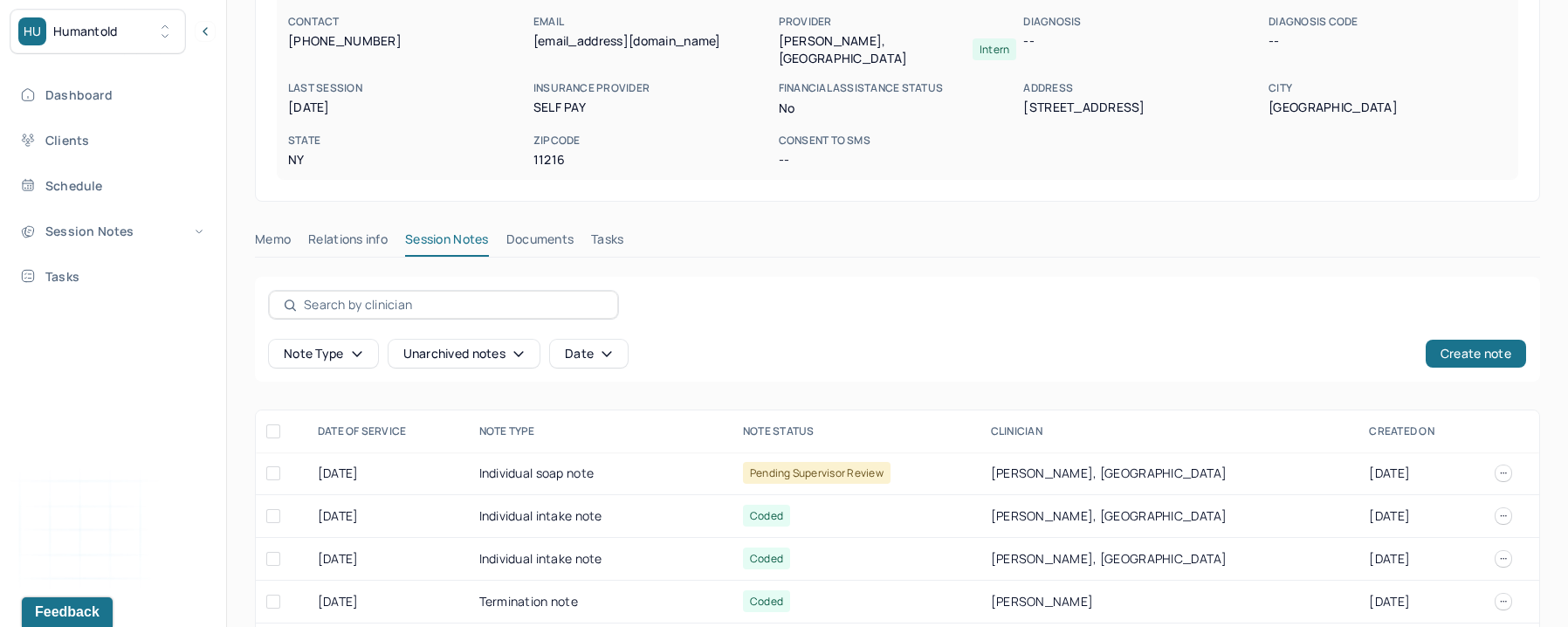 scroll, scrollTop: 323, scrollLeft: 0, axis: vertical 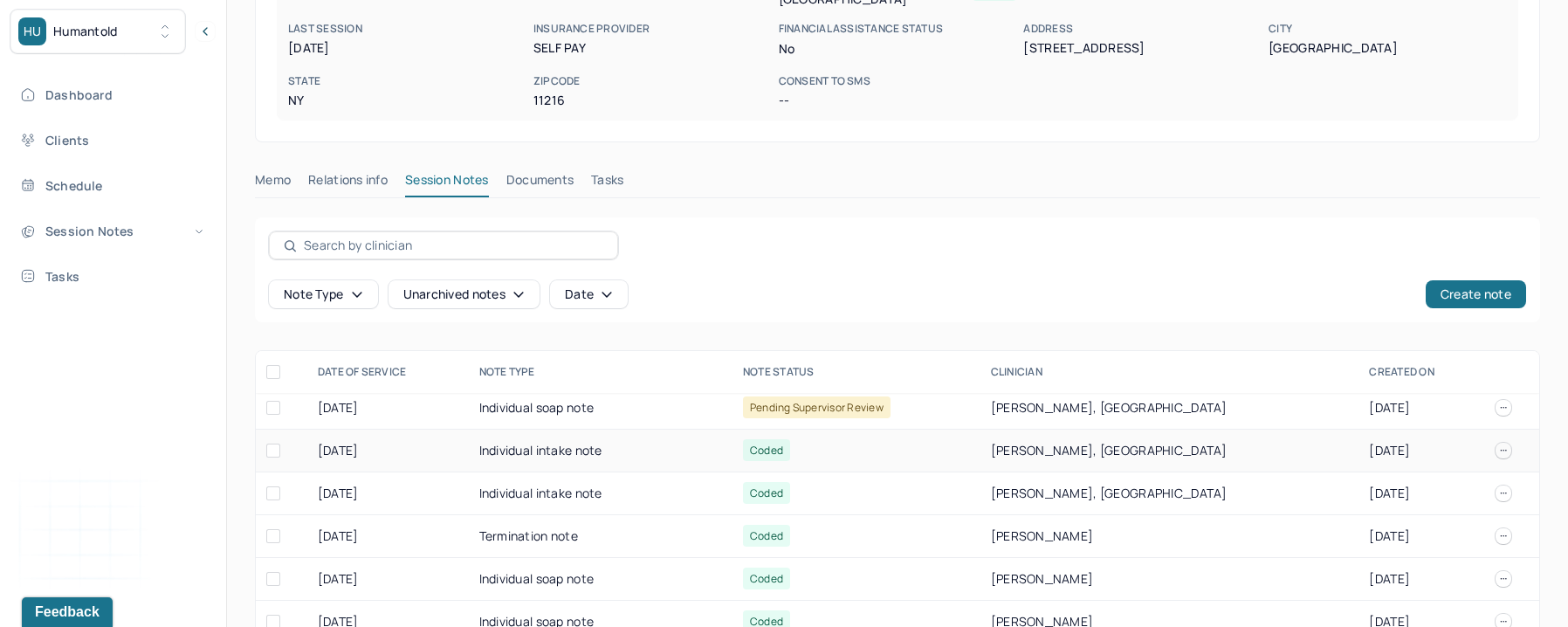 click on "Individual intake note" at bounding box center [601, 451] 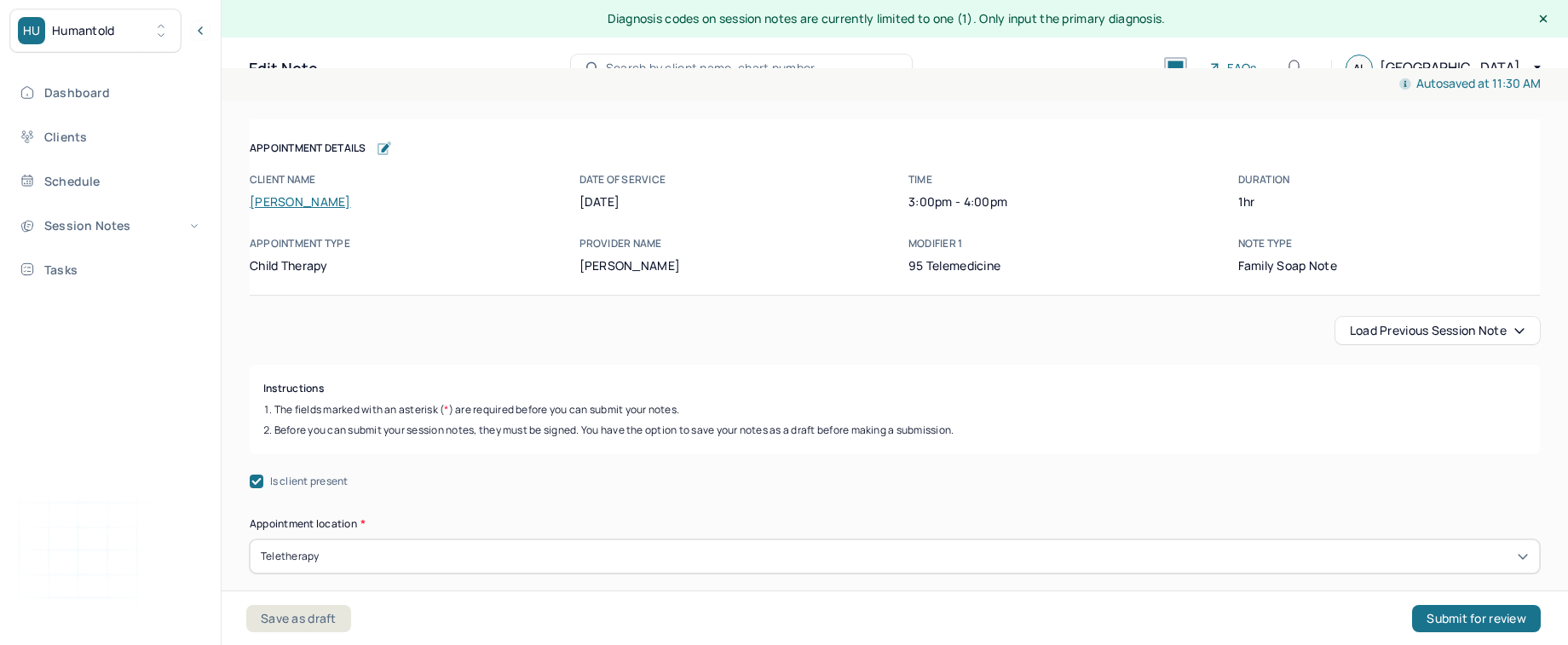 scroll, scrollTop: 31, scrollLeft: 0, axis: vertical 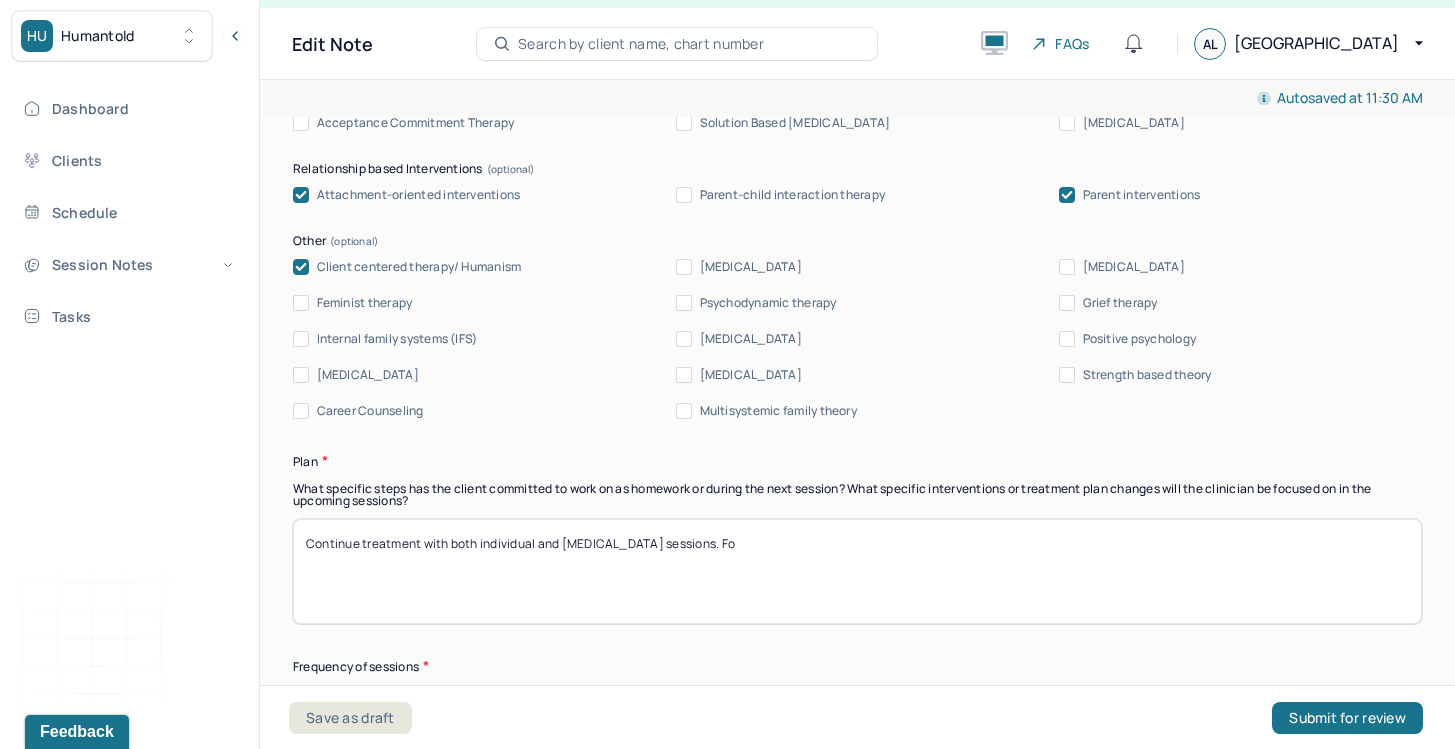 click on "Continue treatment with both individual and family therapy sessions. Fo" at bounding box center [857, 571] 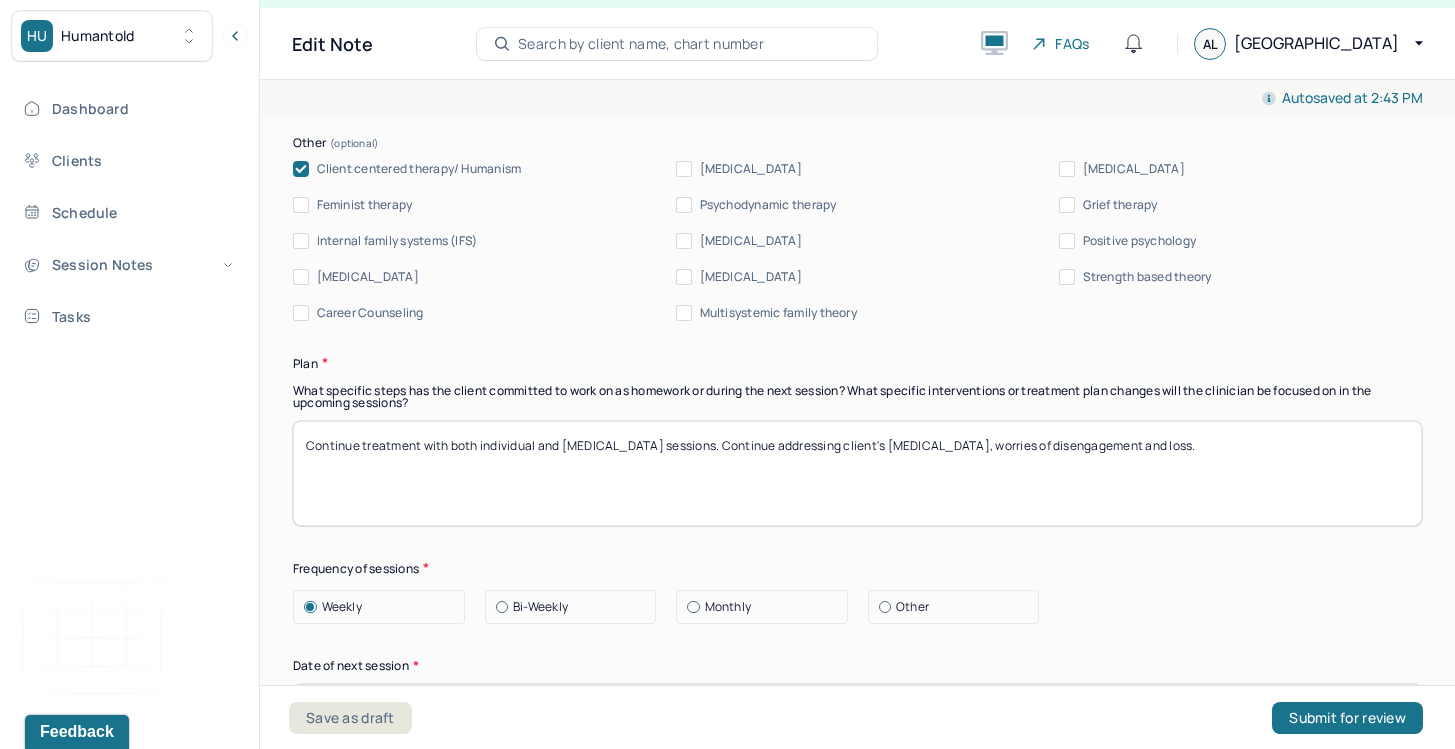 scroll, scrollTop: 2403, scrollLeft: 0, axis: vertical 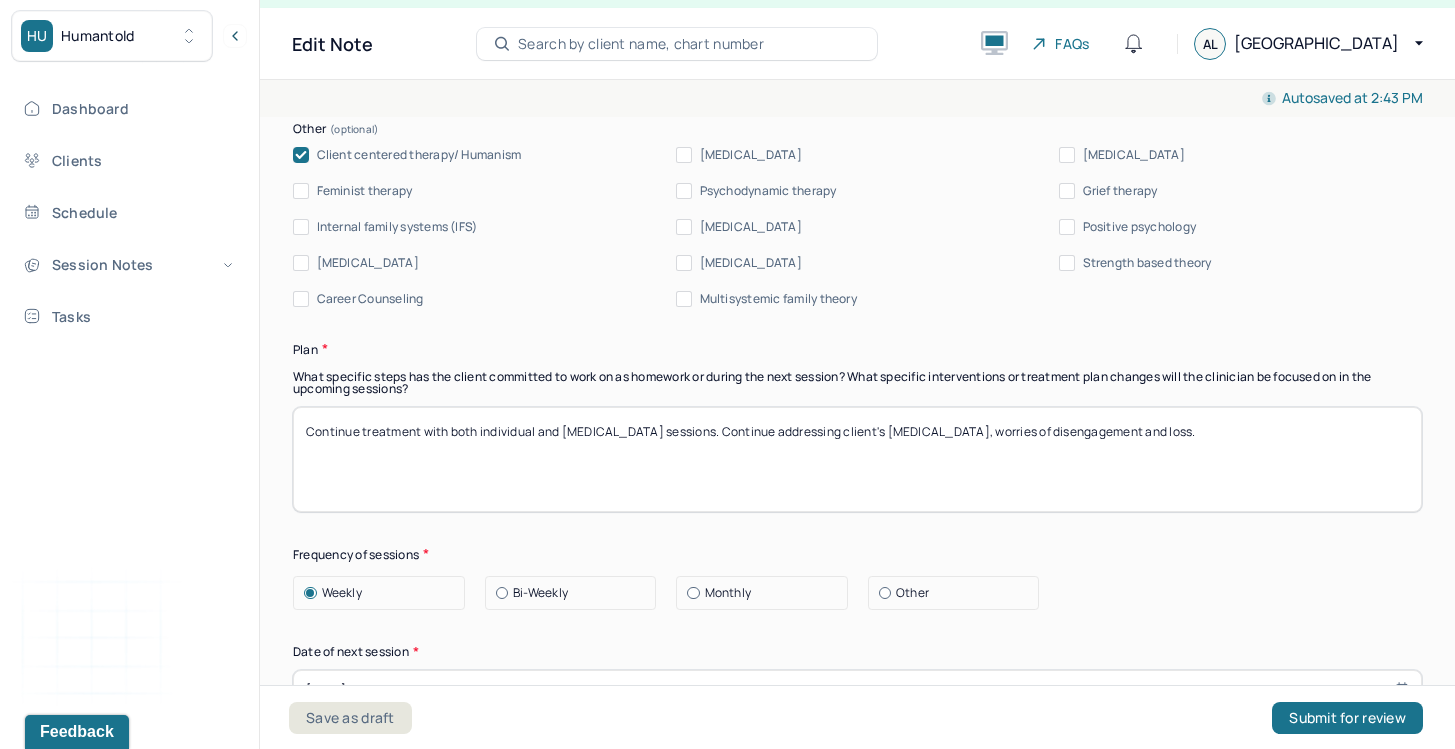 drag, startPoint x: 955, startPoint y: 440, endPoint x: 1182, endPoint y: 437, distance: 227.01982 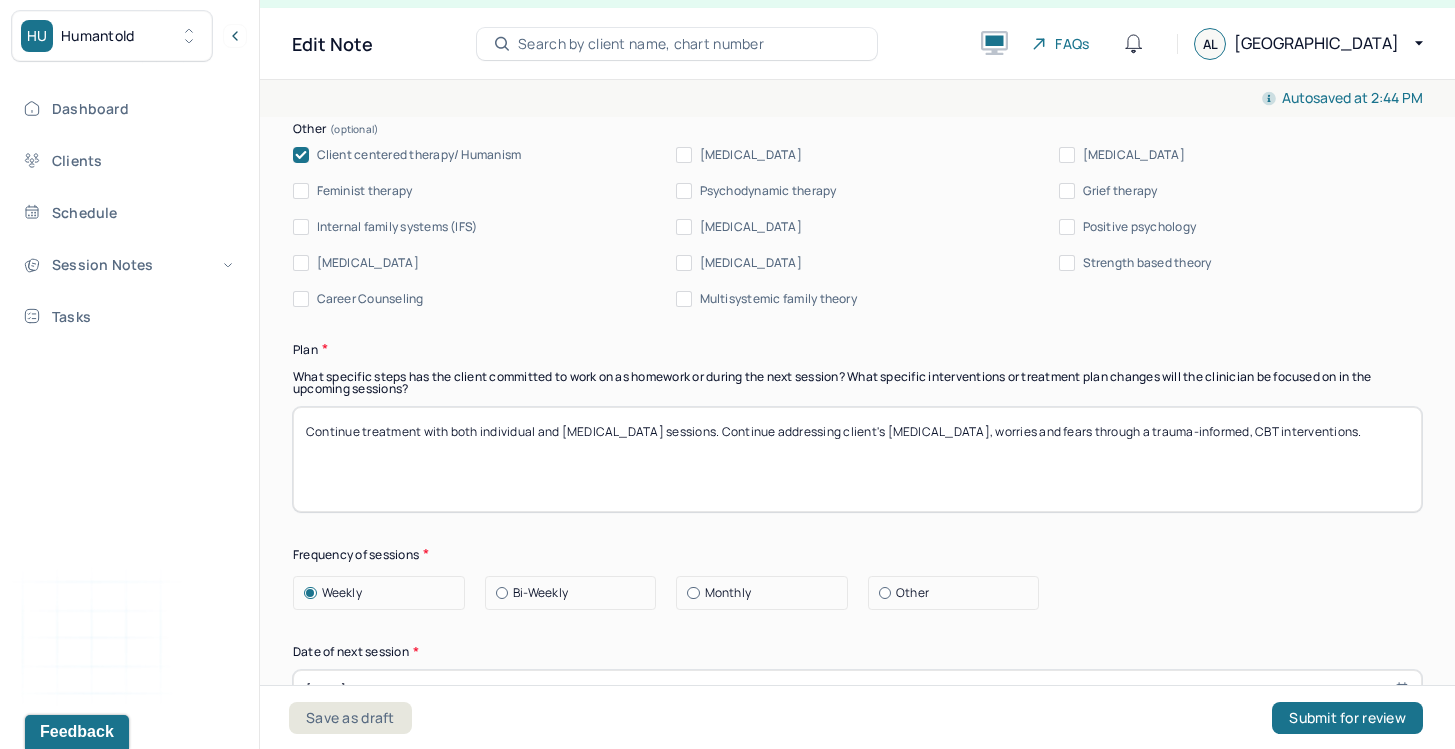 drag, startPoint x: 1317, startPoint y: 442, endPoint x: 1245, endPoint y: 446, distance: 72.11102 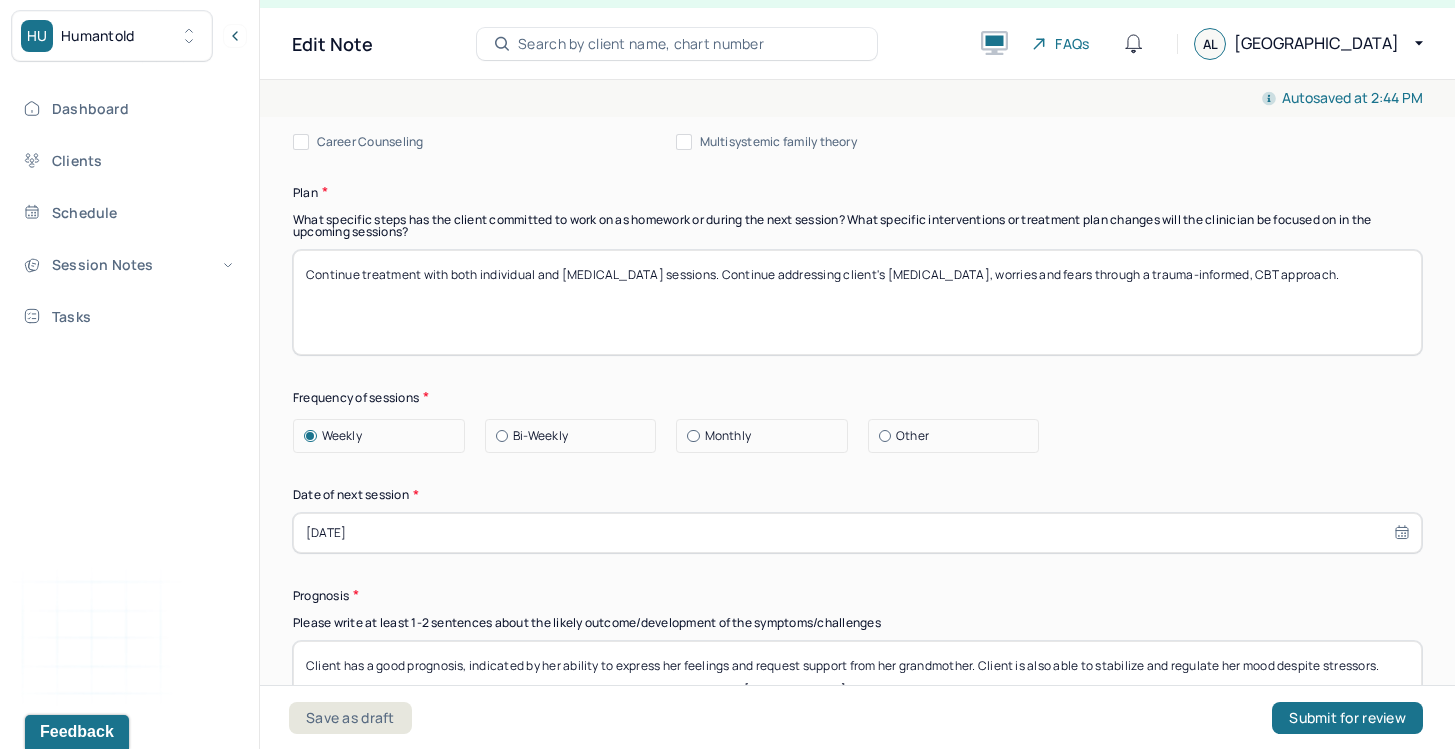 scroll, scrollTop: 2559, scrollLeft: 0, axis: vertical 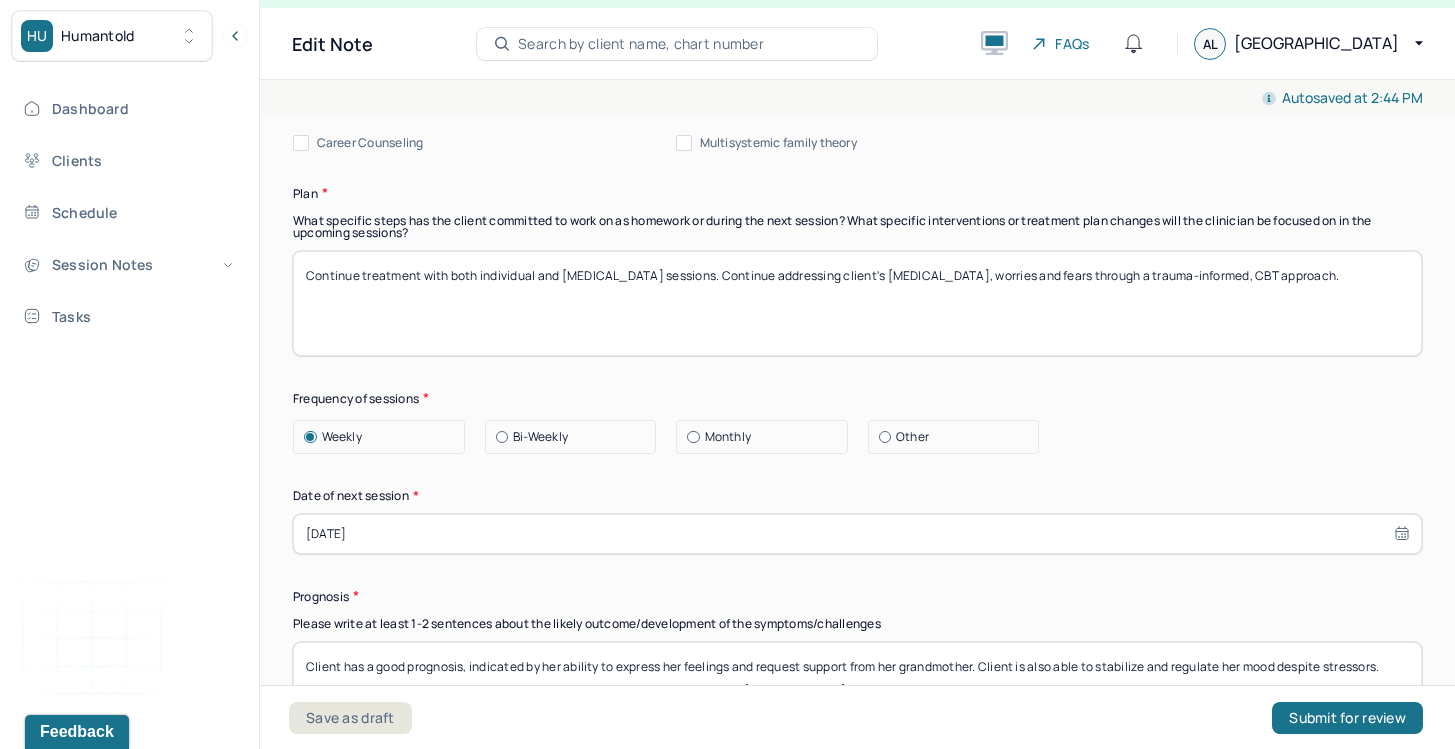 type on "Continue treatment with both individual and family therapy sessions. Continue addressing client's social anxiety, worries and fears through a trauma-informed, CBT approach." 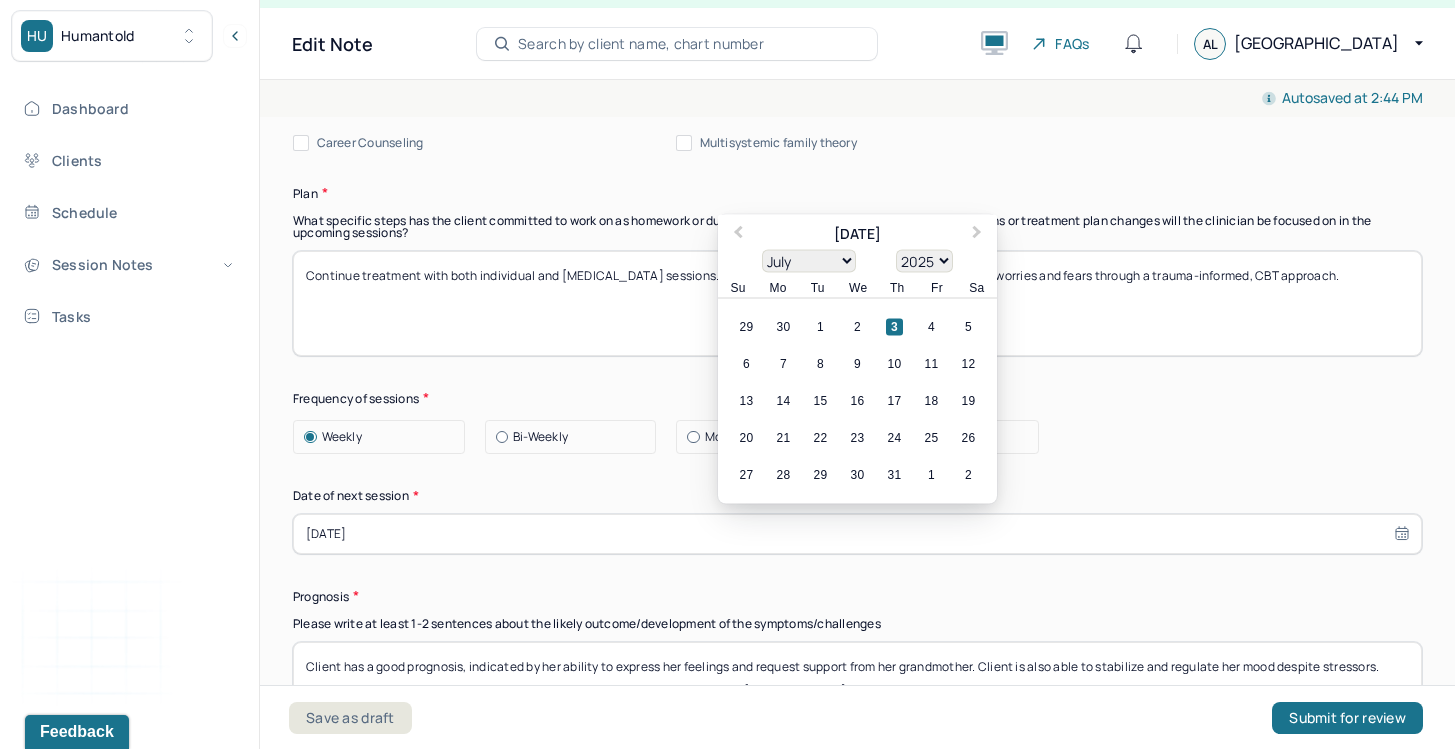 click on "04/23/2025" at bounding box center [857, 534] 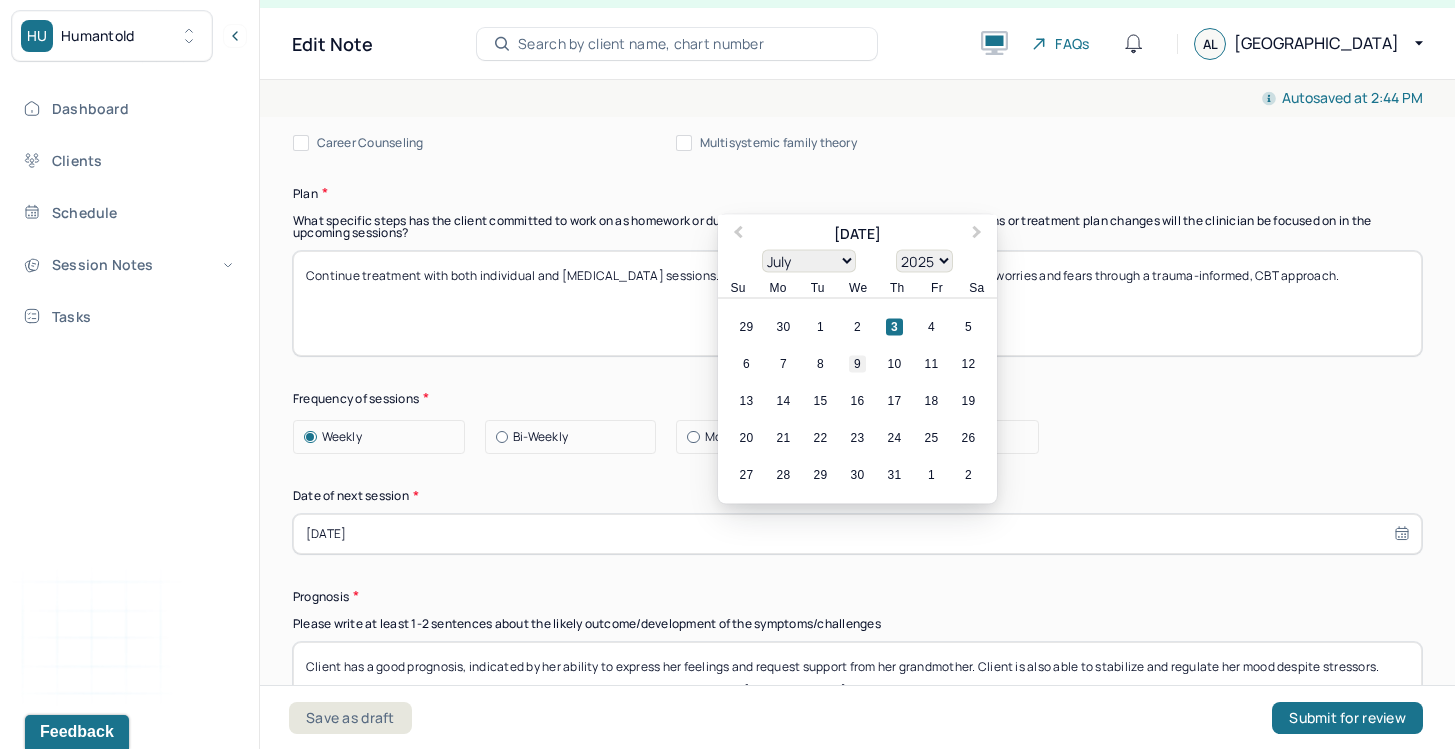 click on "9" at bounding box center (857, 363) 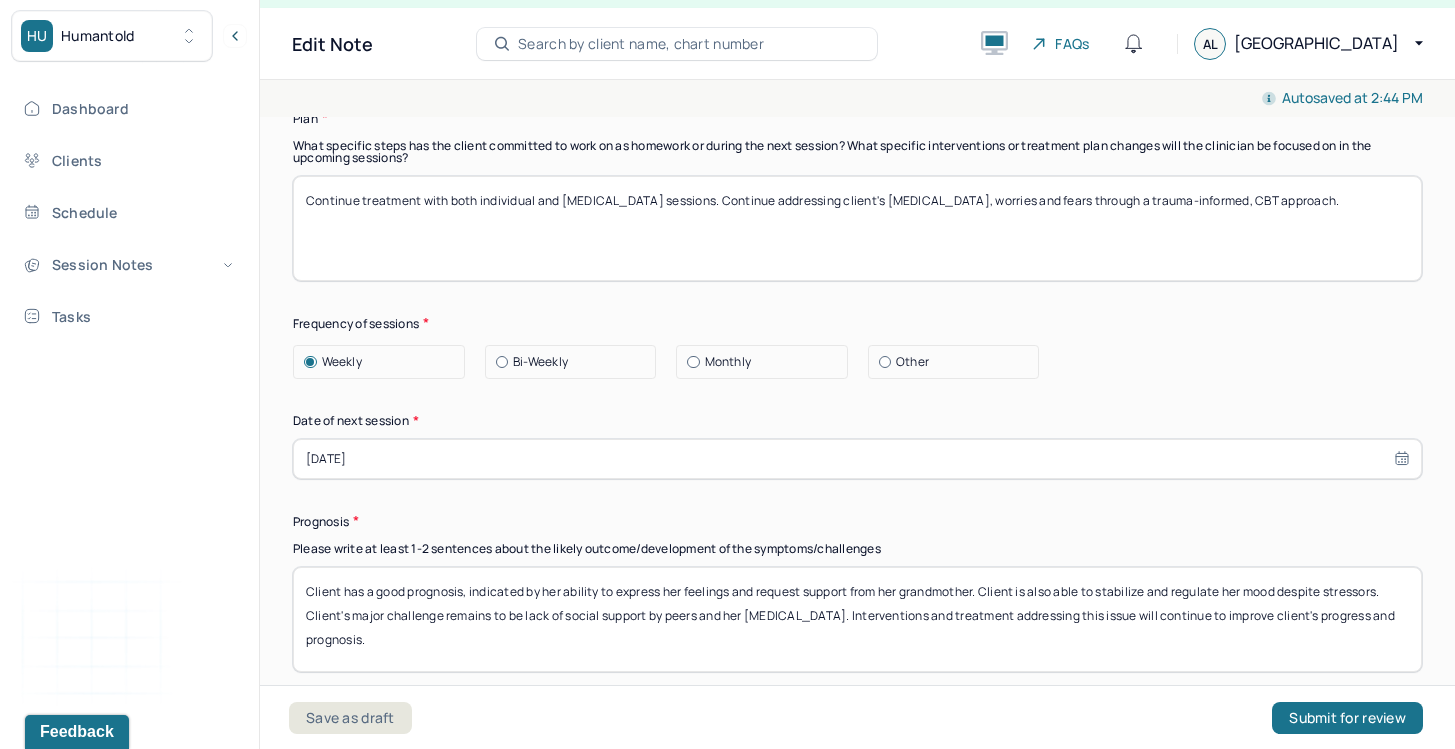 scroll, scrollTop: 2635, scrollLeft: 0, axis: vertical 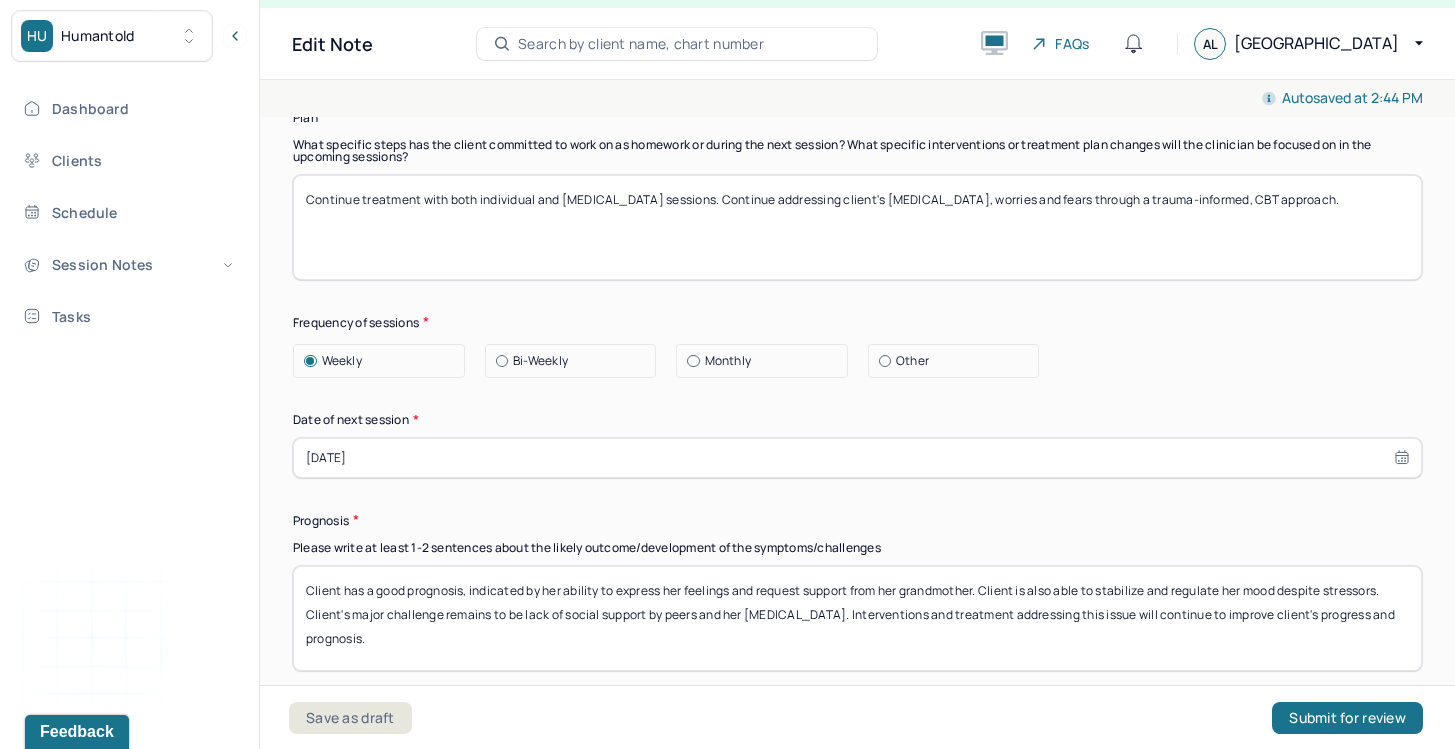 drag, startPoint x: 678, startPoint y: 601, endPoint x: 692, endPoint y: 634, distance: 35.846897 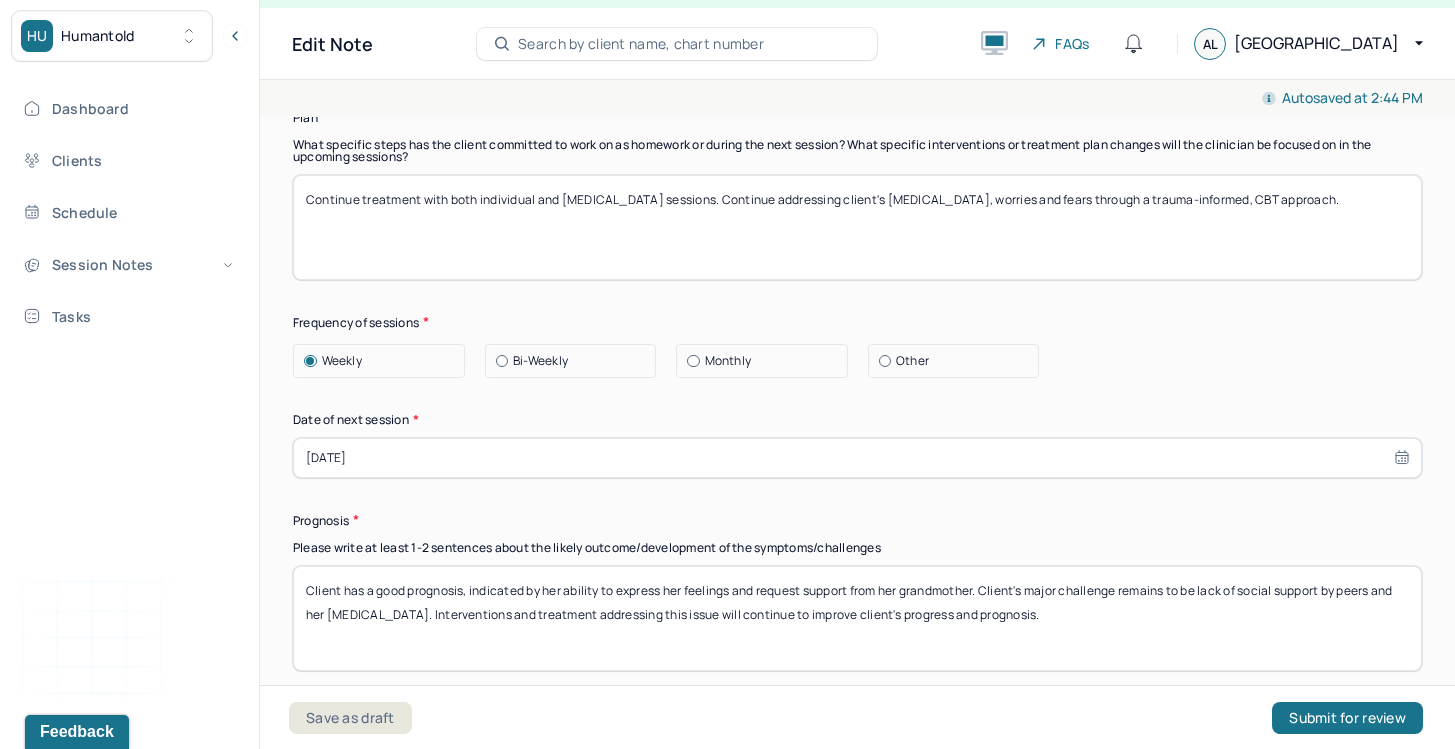 drag, startPoint x: 1145, startPoint y: 591, endPoint x: 1157, endPoint y: 610, distance: 22.472204 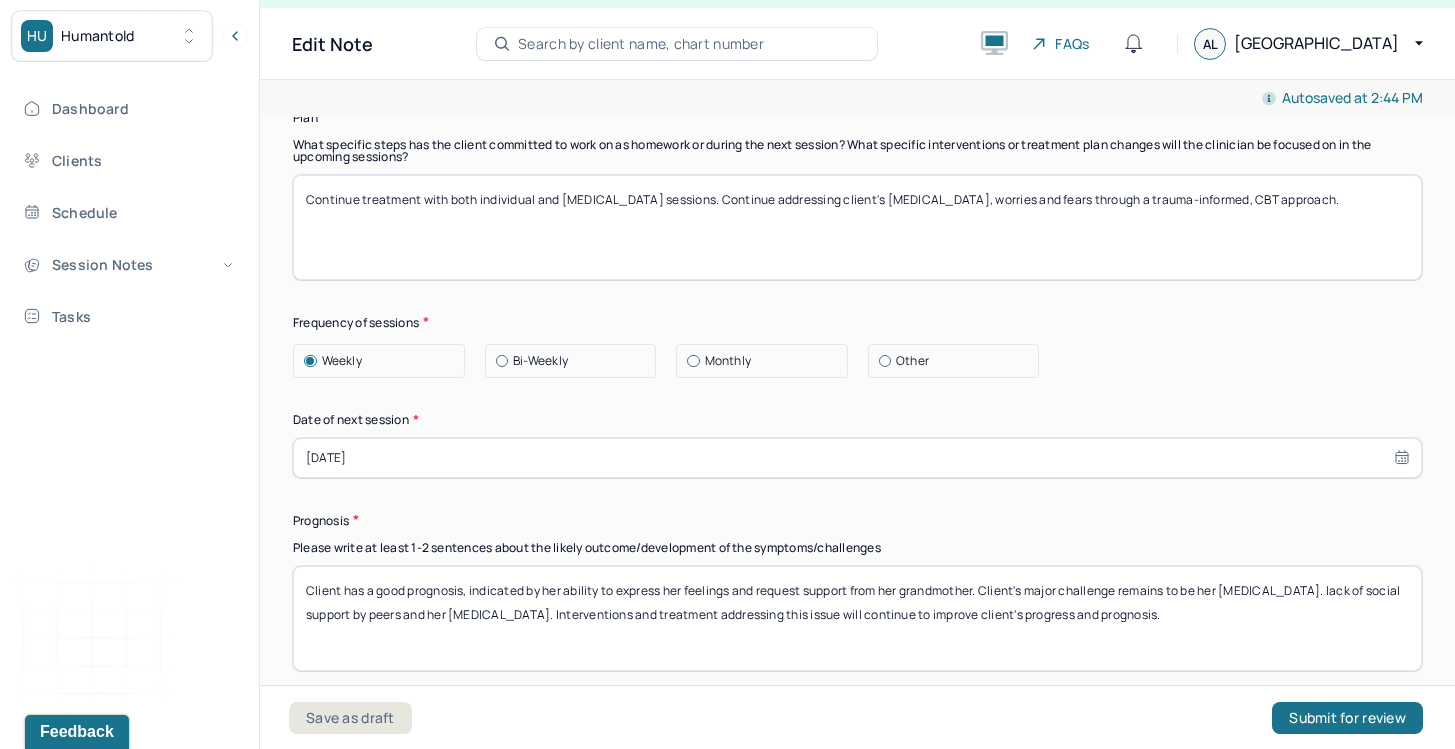 type on "Client has a good prognosis, indicated by her ability to express her feelings and request support from her grandmother. Client's major challenge remains to be her social isolation. lack of social support by peers and her social isolation. Interventions and treatment addressing this issue will continue to improve client's progress and prognosis." 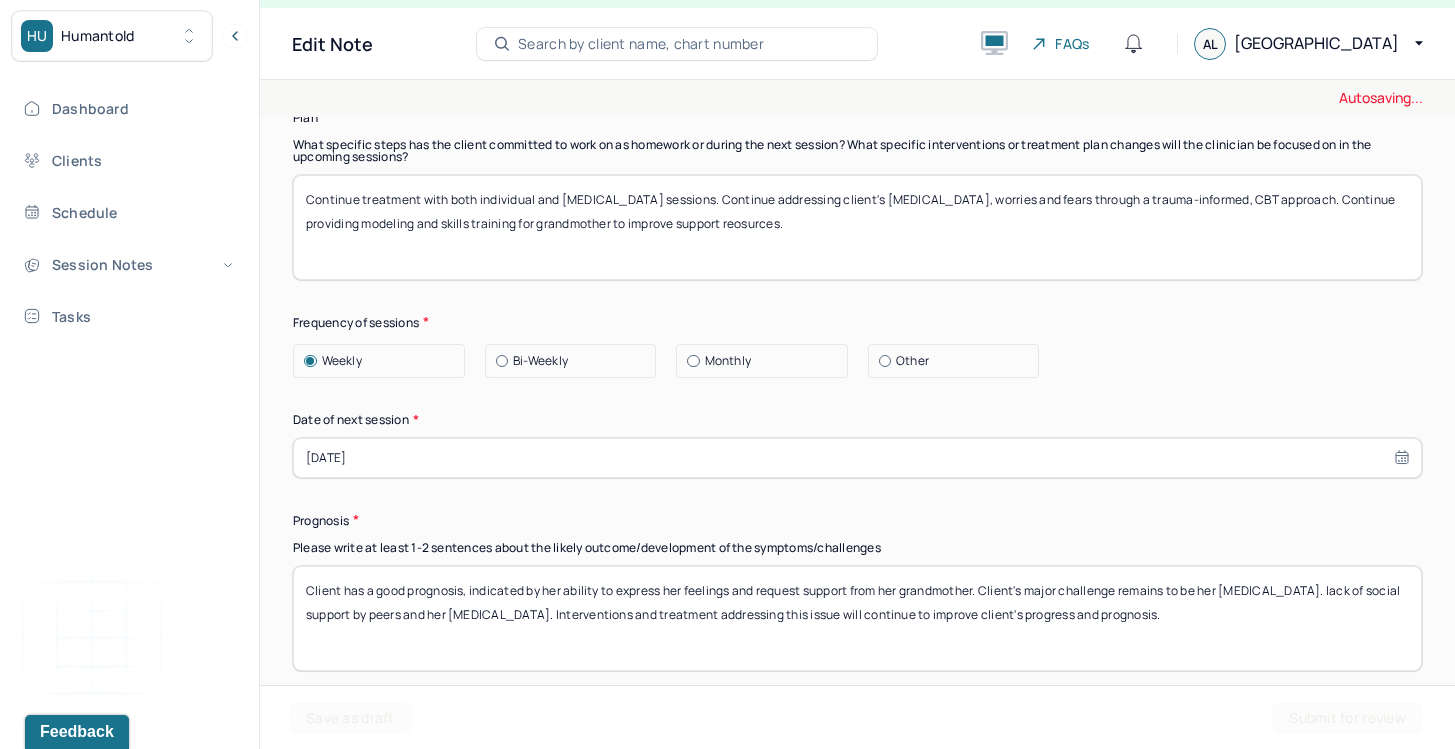 drag, startPoint x: 956, startPoint y: 224, endPoint x: 678, endPoint y: 233, distance: 278.14566 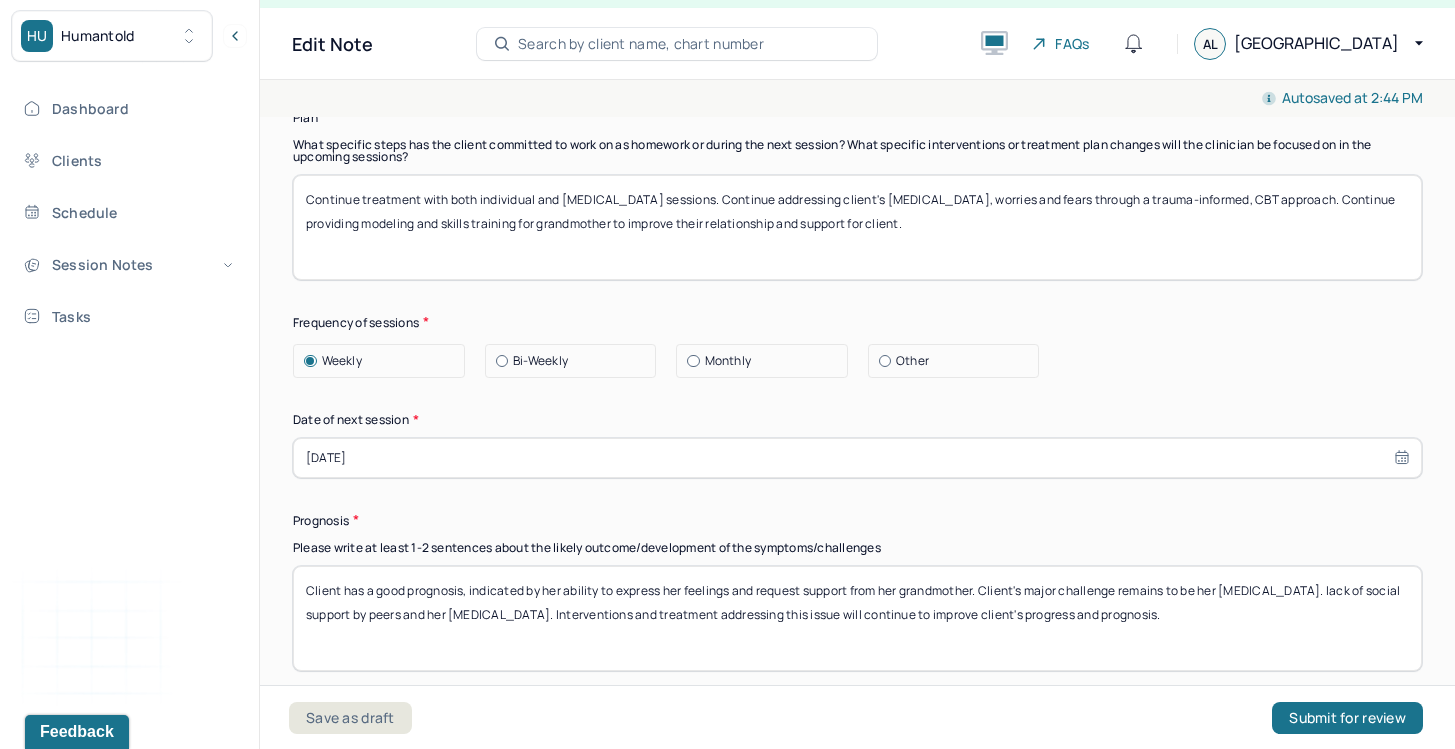 type on "Continue treatment with both individual and family therapy sessions. Continue addressing client's social anxiety, worries and fears through a trauma-informed, CBT approach. Continue providing modeling and skills training for grandmother to improve their relationship and support for client." 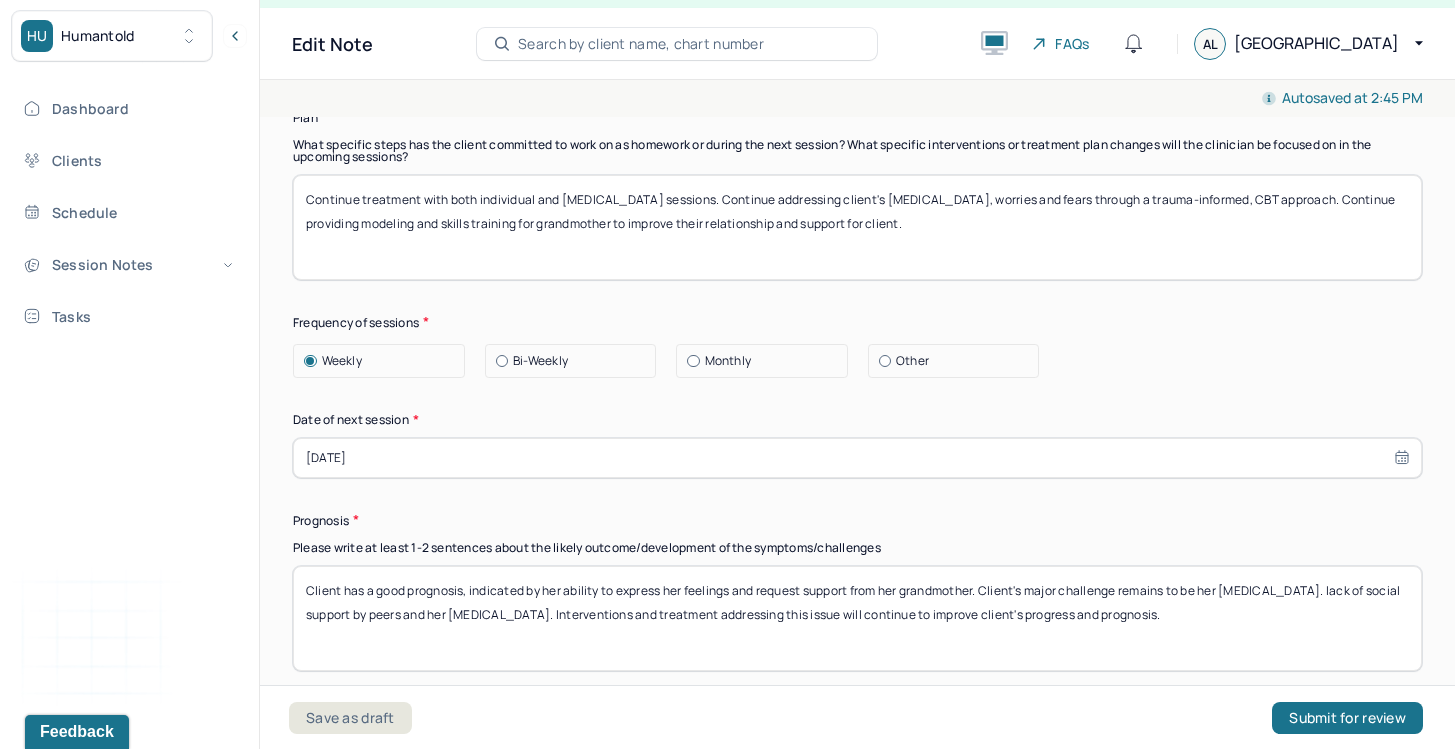 click on "Client has a good prognosis, indicated by her ability to express her feelings and request support from her grandmother. Client's major challenge remains to be her social isolation. lack of social support by peers and her social isolation. Interventions and treatment addressing this issue will continue to improve client's progress and prognosis." at bounding box center [857, 618] 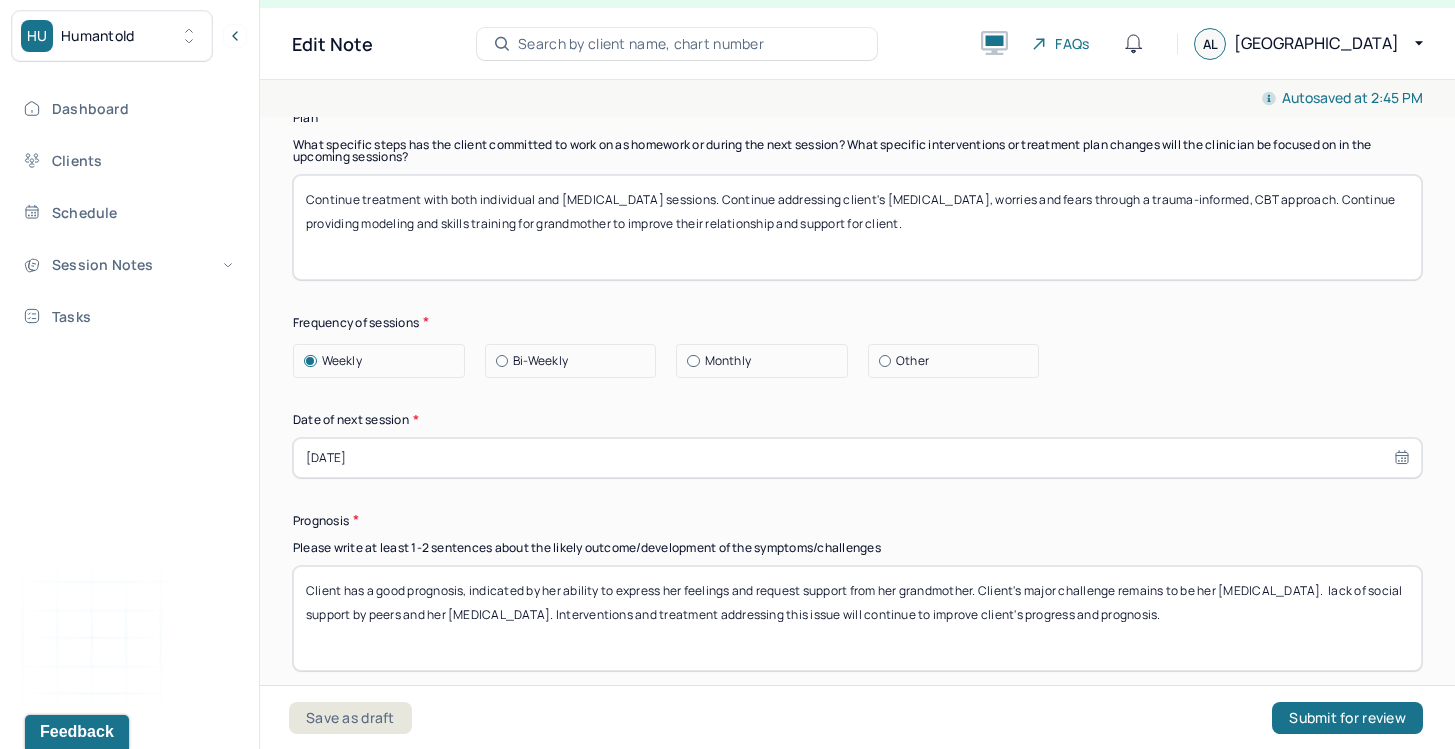 drag, startPoint x: 541, startPoint y: 621, endPoint x: 1322, endPoint y: 602, distance: 781.2311 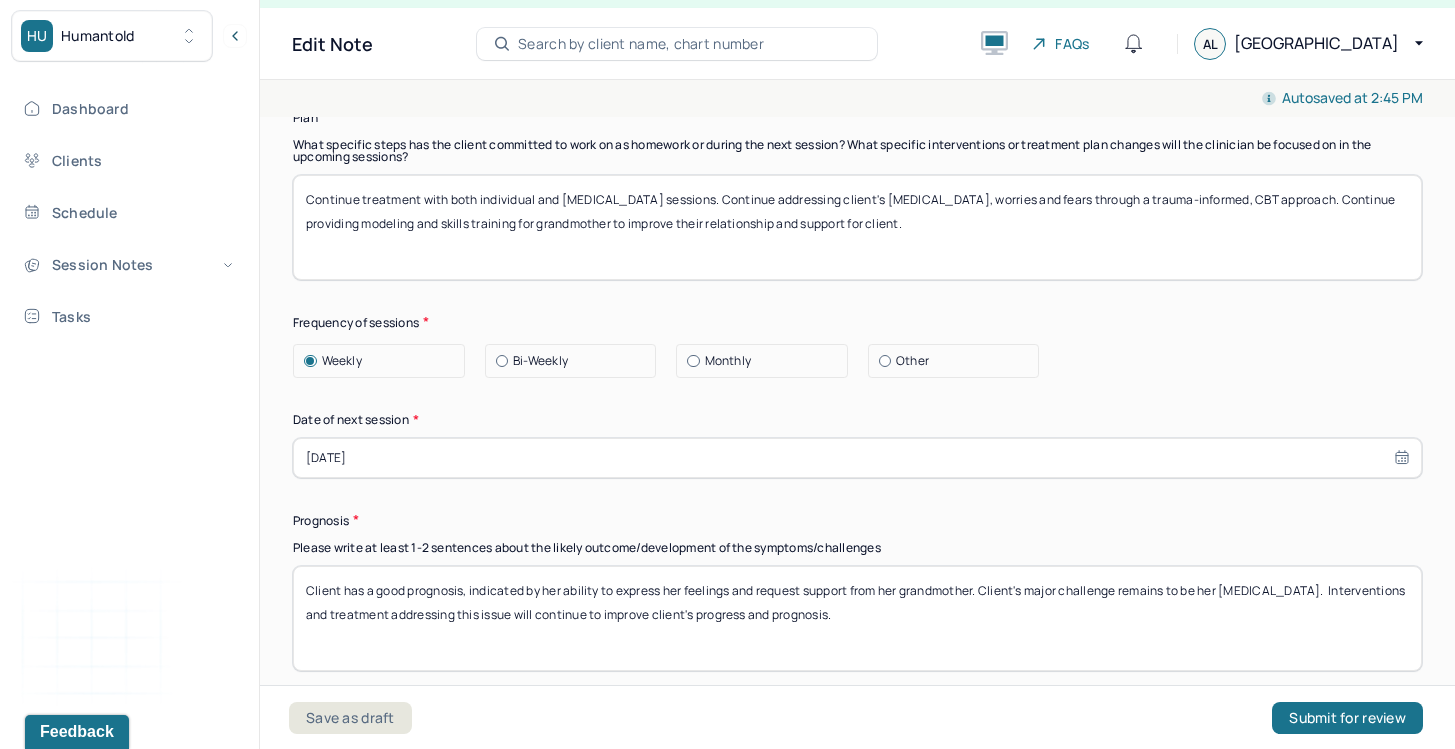 drag, startPoint x: 430, startPoint y: 626, endPoint x: 864, endPoint y: 644, distance: 434.3731 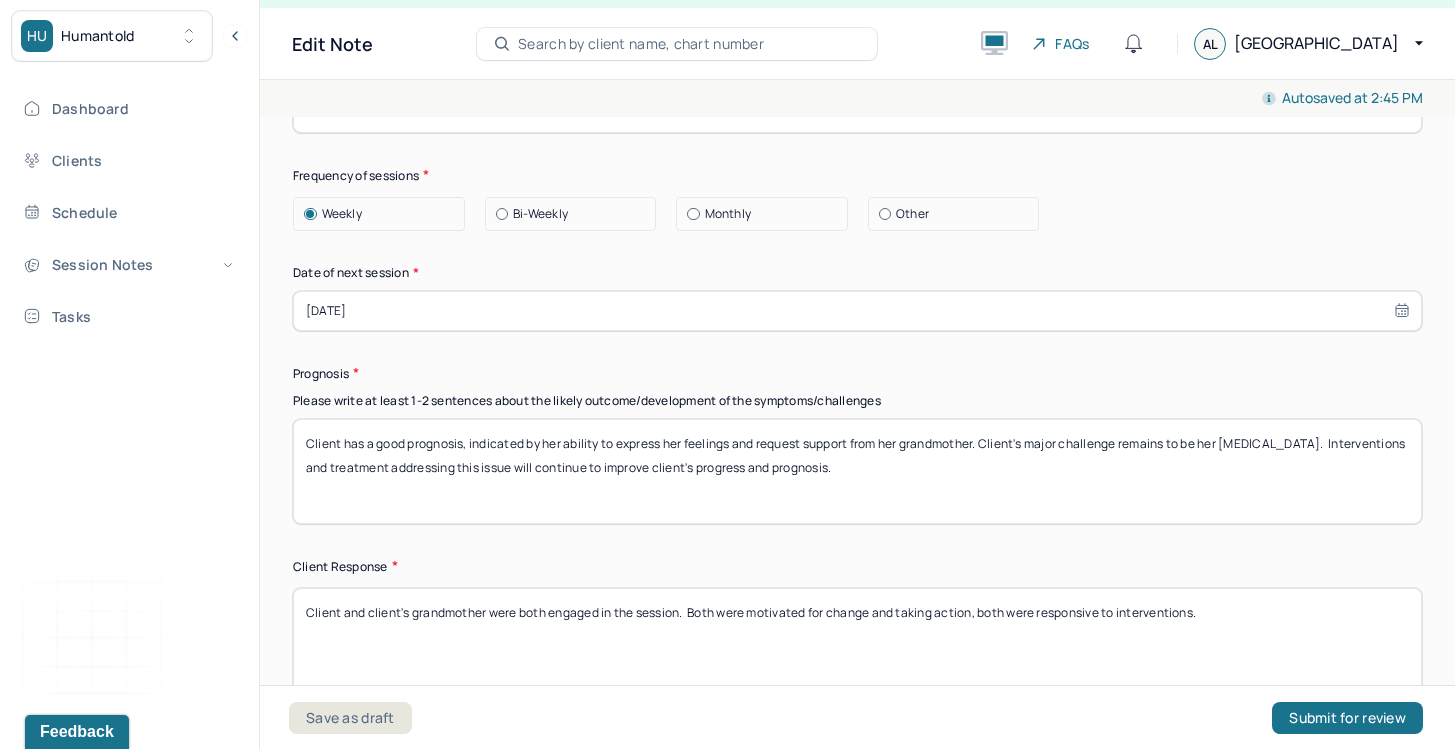 scroll, scrollTop: 2897, scrollLeft: 0, axis: vertical 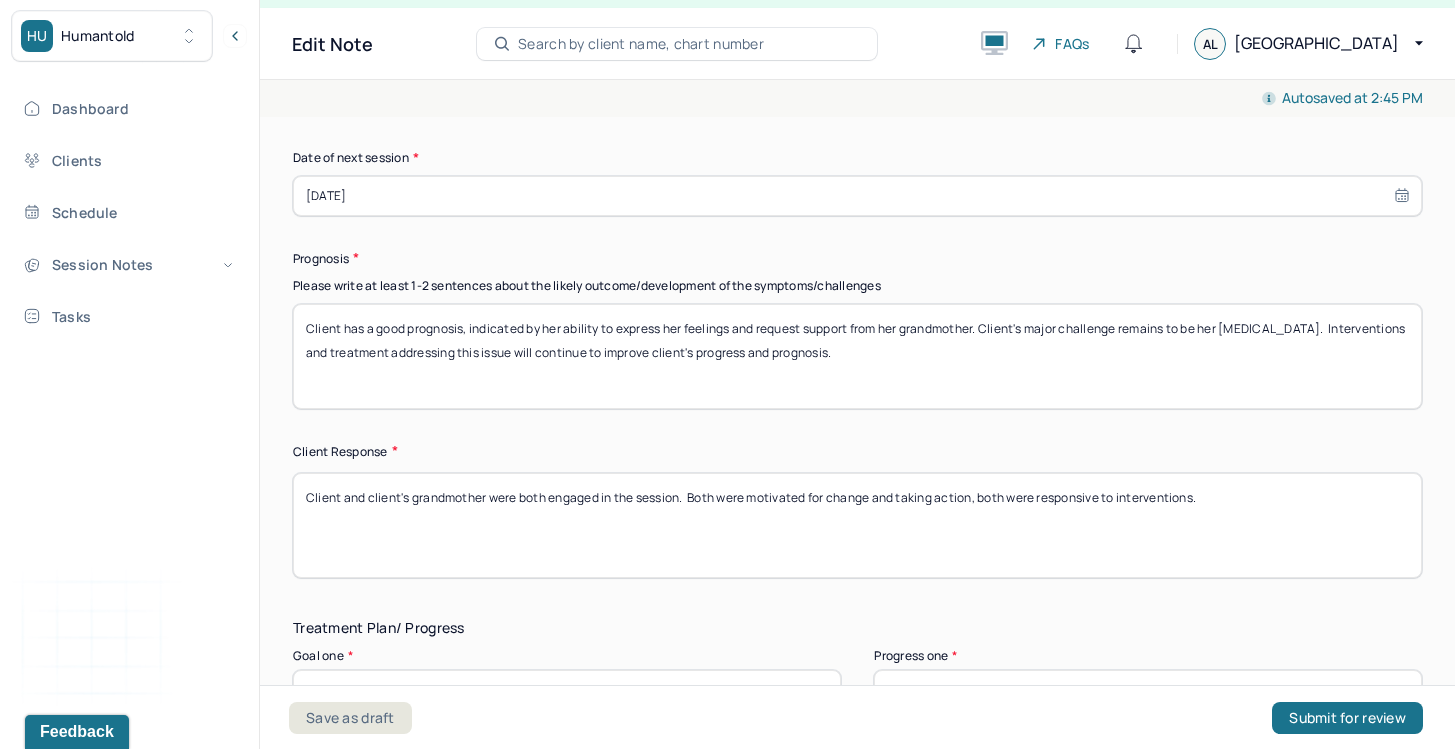 type on "Client has a good prognosis, indicated by her ability to express her feelings and request support from her grandmother. Client's major challenge remains to be her social isolation.  Interventions and treatment addressing this issue will continue to improve client's progress and prognosis." 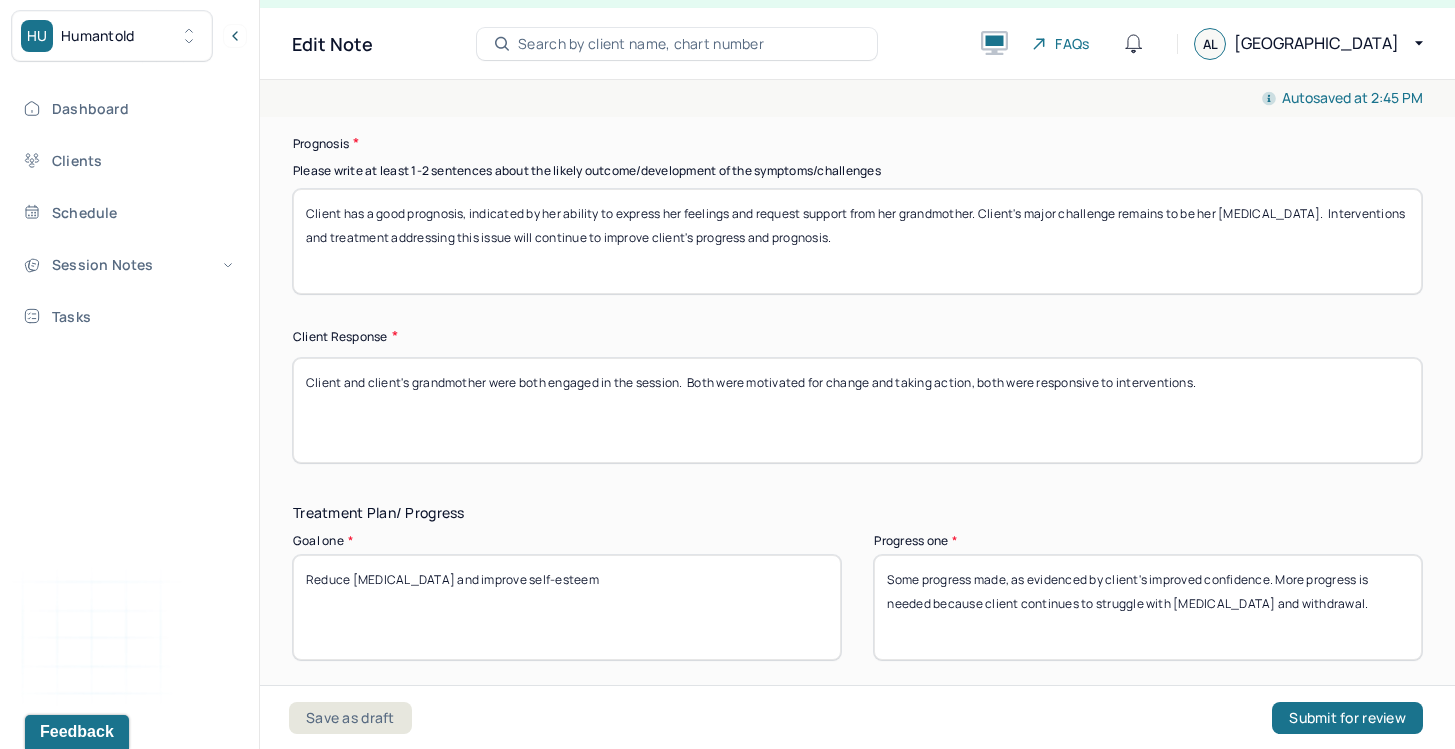 scroll, scrollTop: 3105, scrollLeft: 0, axis: vertical 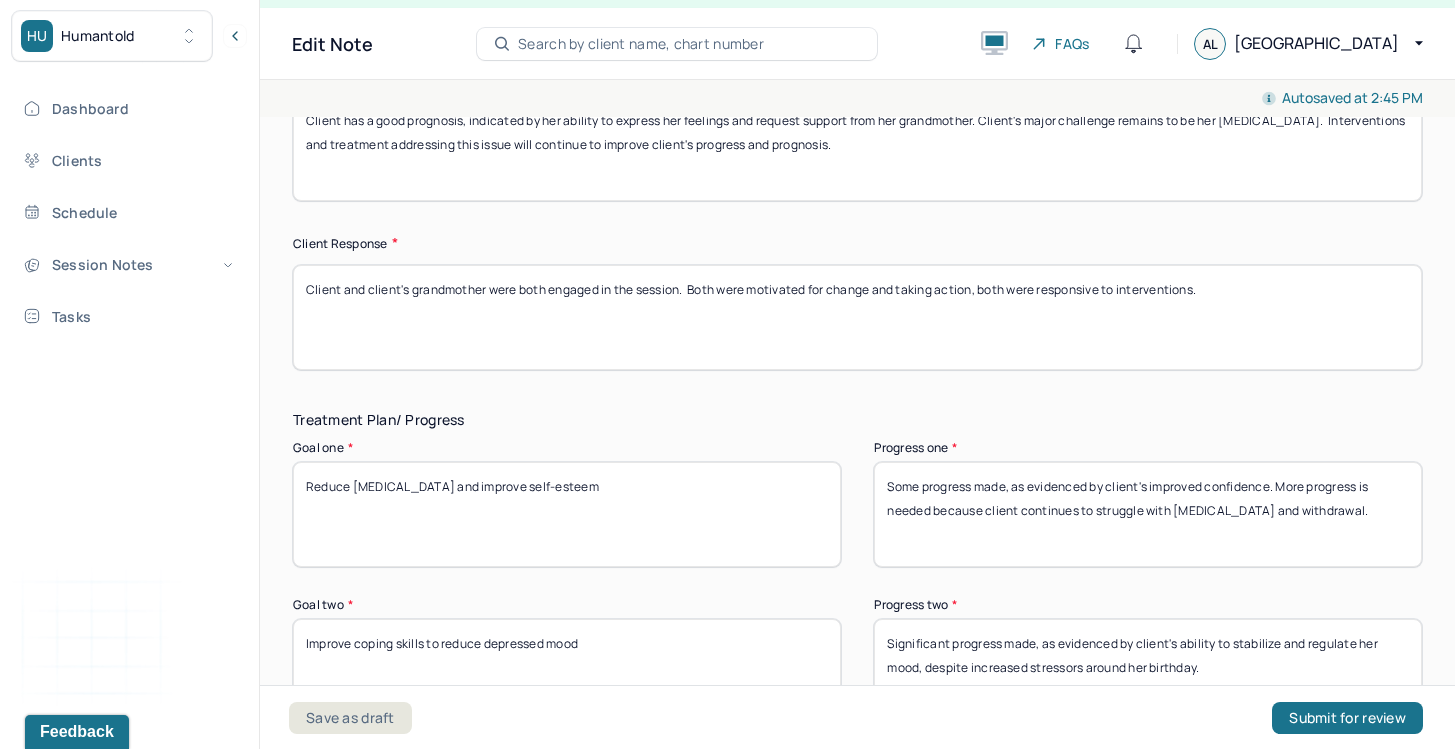 drag, startPoint x: 884, startPoint y: 490, endPoint x: 918, endPoint y: 497, distance: 34.713108 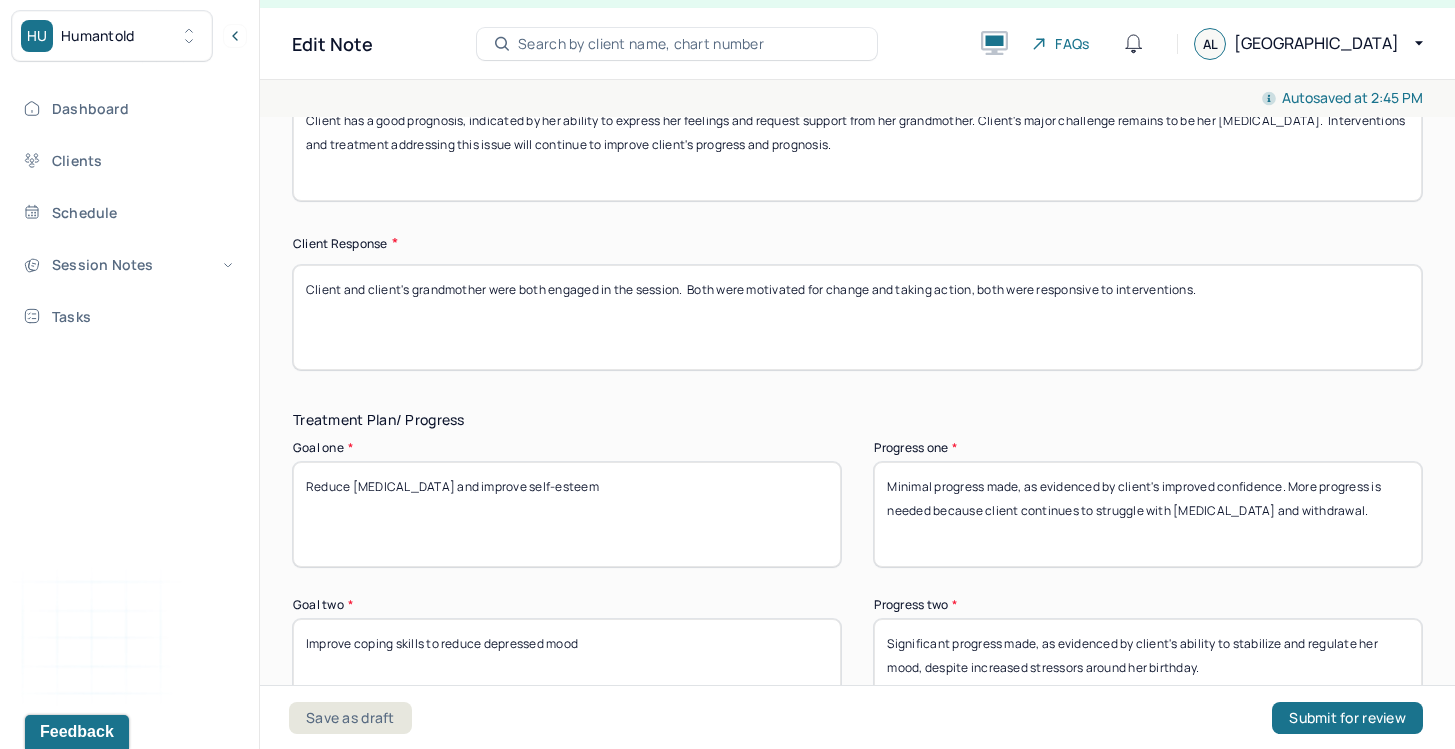drag, startPoint x: 1121, startPoint y: 491, endPoint x: 1314, endPoint y: 595, distance: 219.23732 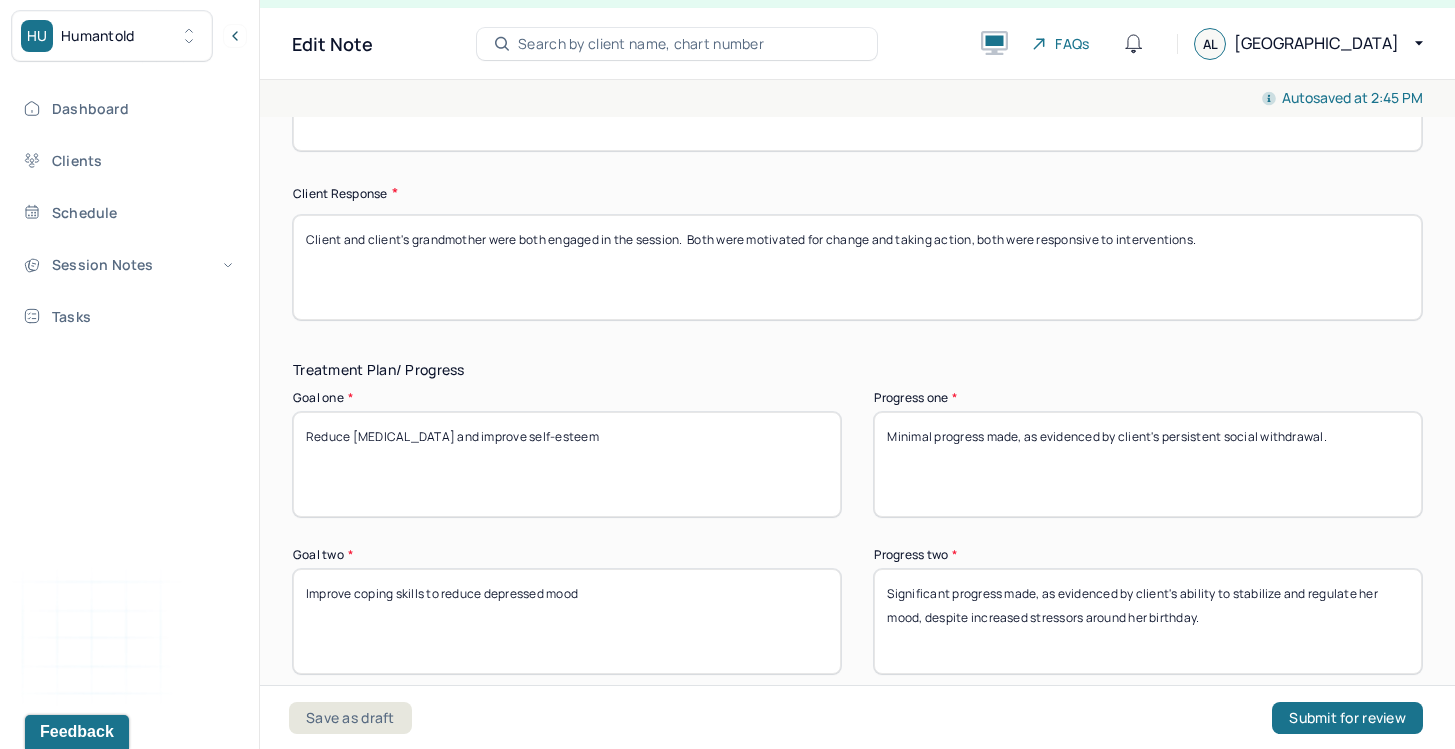 scroll, scrollTop: 3192, scrollLeft: 0, axis: vertical 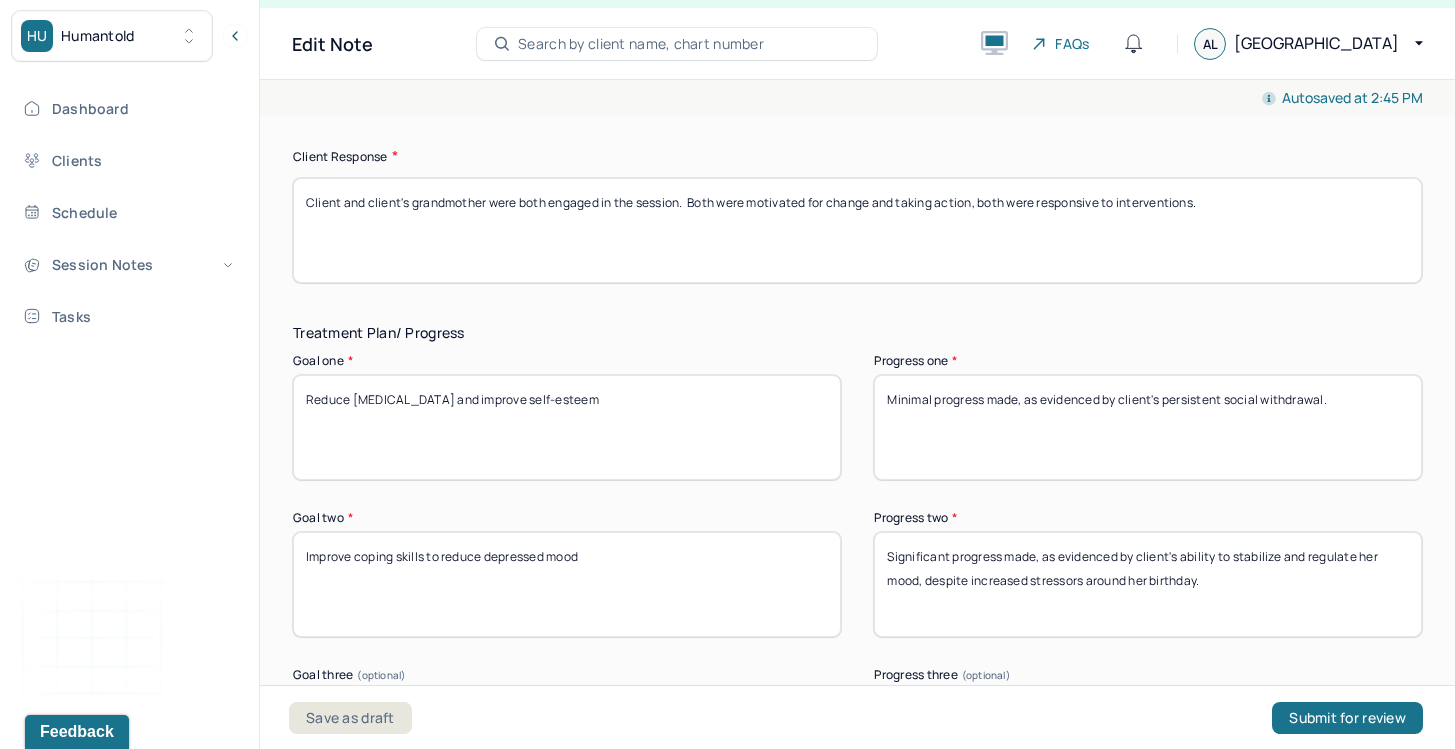 type on "Minimal progress made, as evidenced by client's persistent social withdrawal." 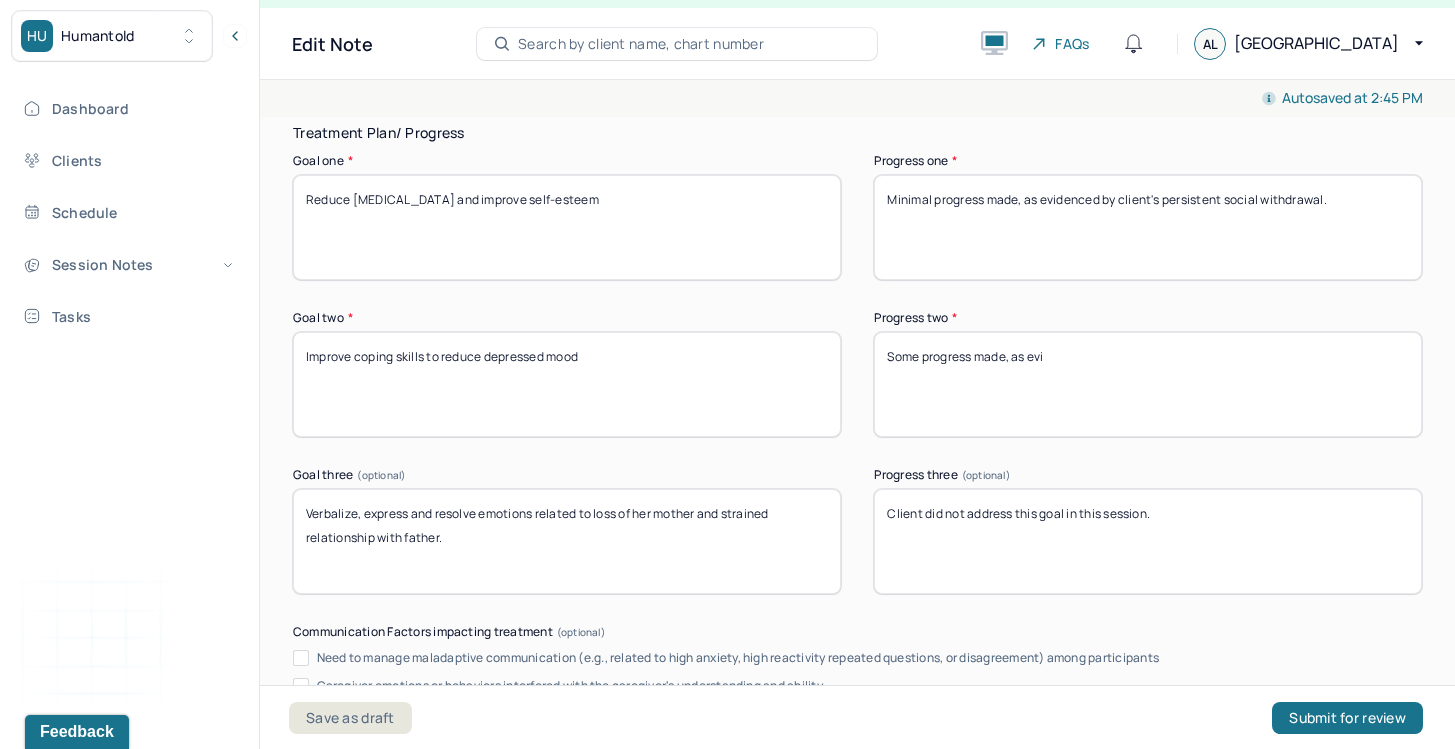 scroll, scrollTop: 3431, scrollLeft: 0, axis: vertical 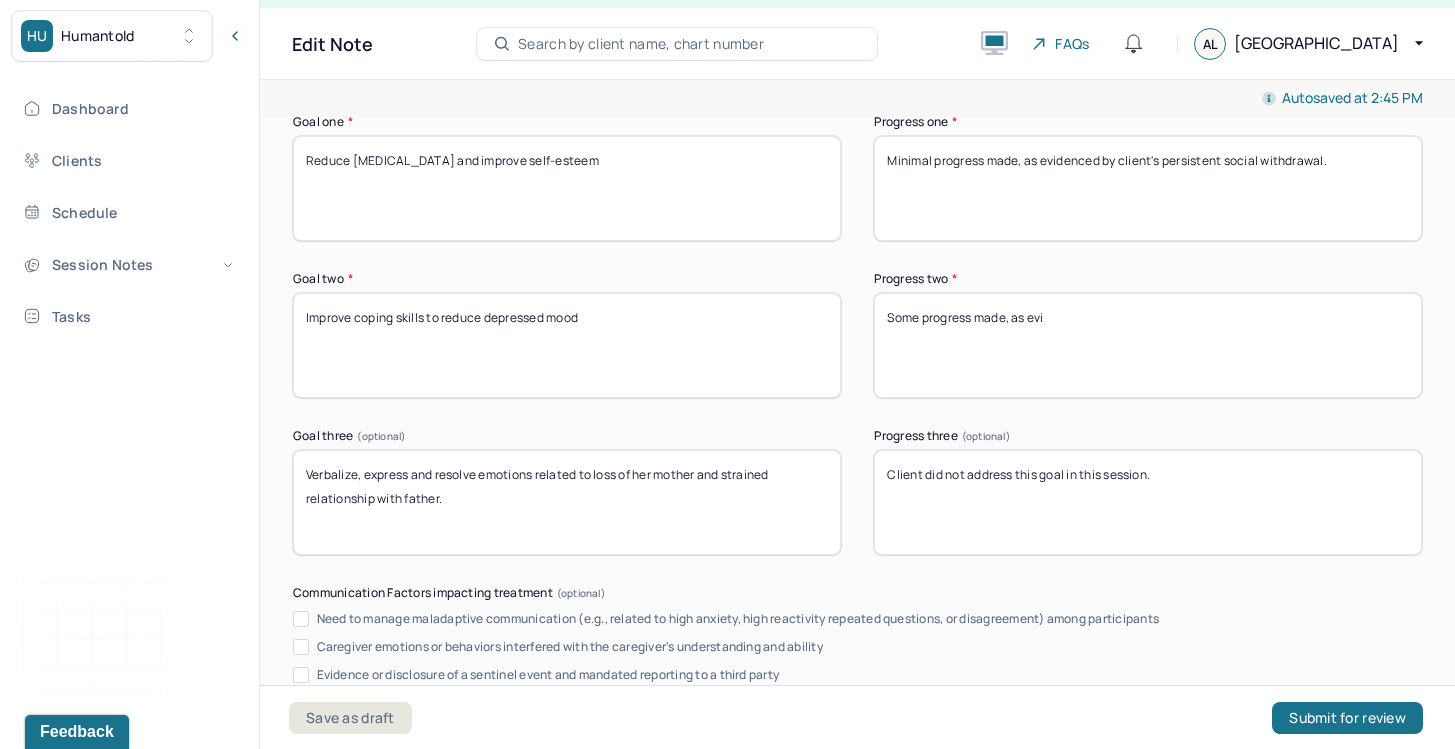 click on "Significant progress made, as evidenced by client's ability to stabilize and regulate her mood, despite increased stressors around her birthday." at bounding box center (1148, 345) 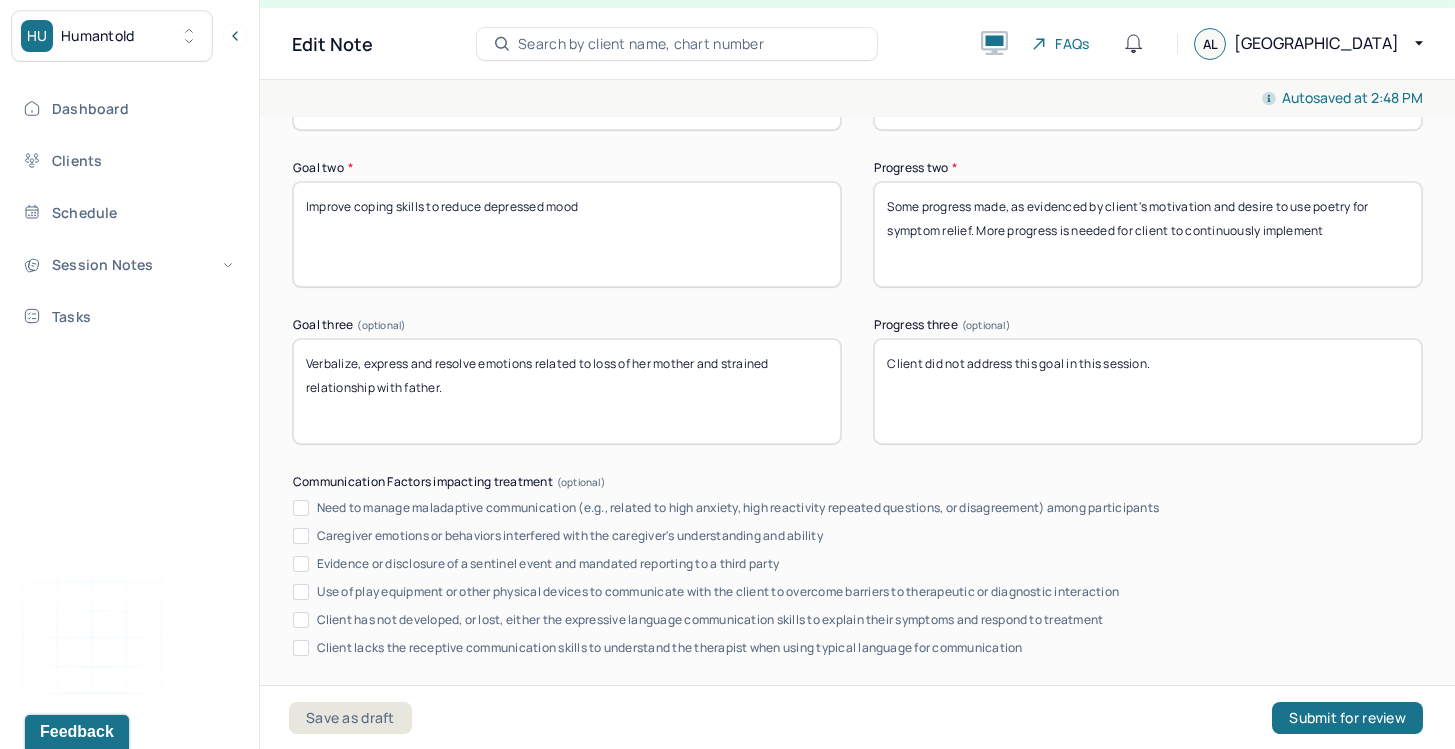 scroll, scrollTop: 3558, scrollLeft: 0, axis: vertical 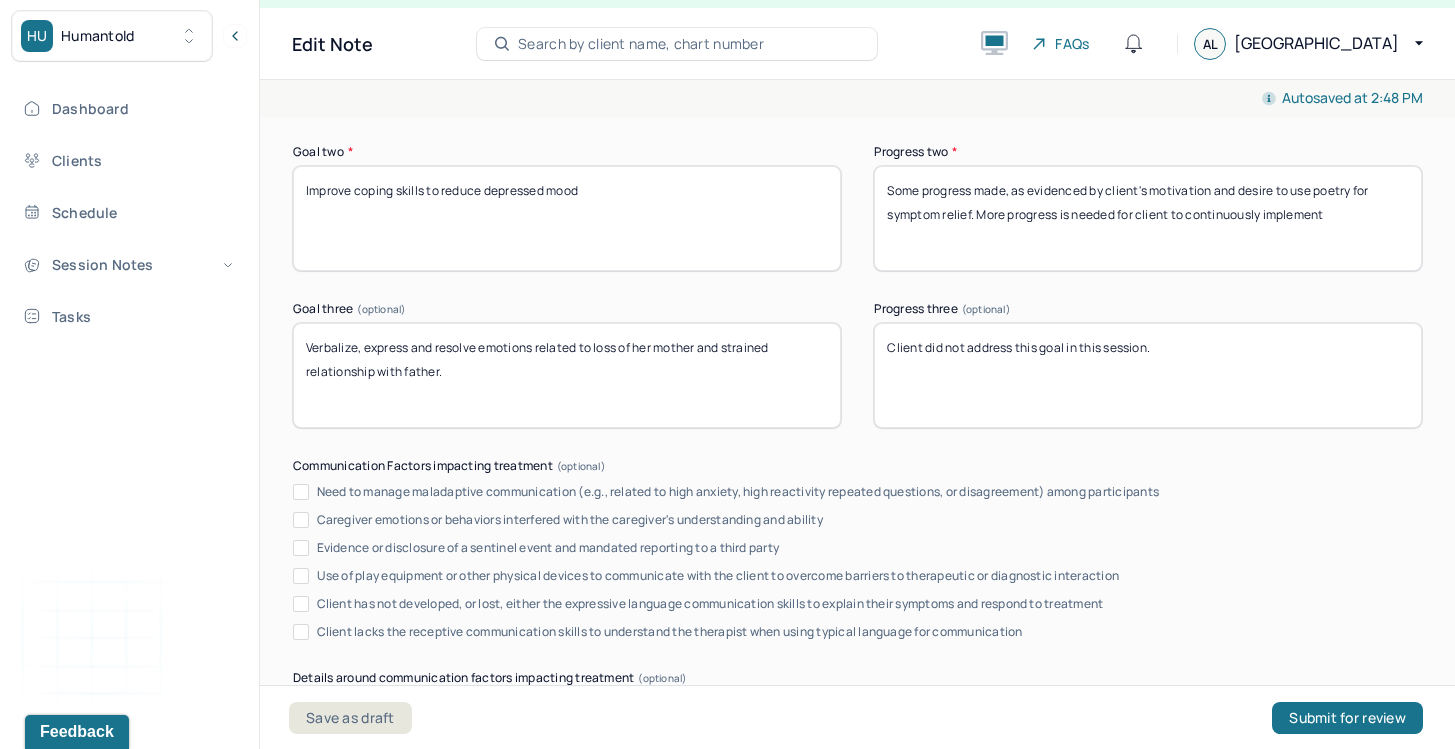 drag, startPoint x: 1088, startPoint y: 194, endPoint x: 1119, endPoint y: 244, distance: 58.830265 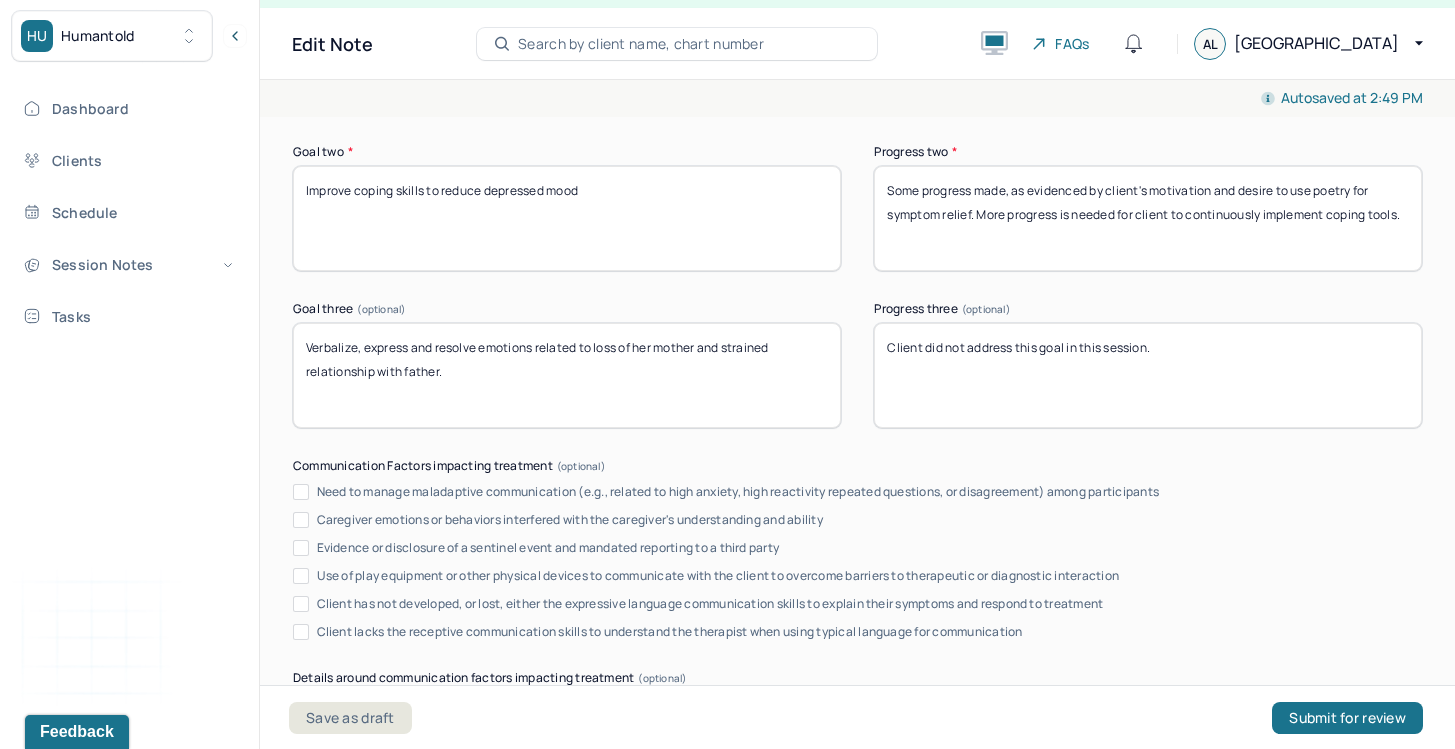 scroll, scrollTop: 3958, scrollLeft: 0, axis: vertical 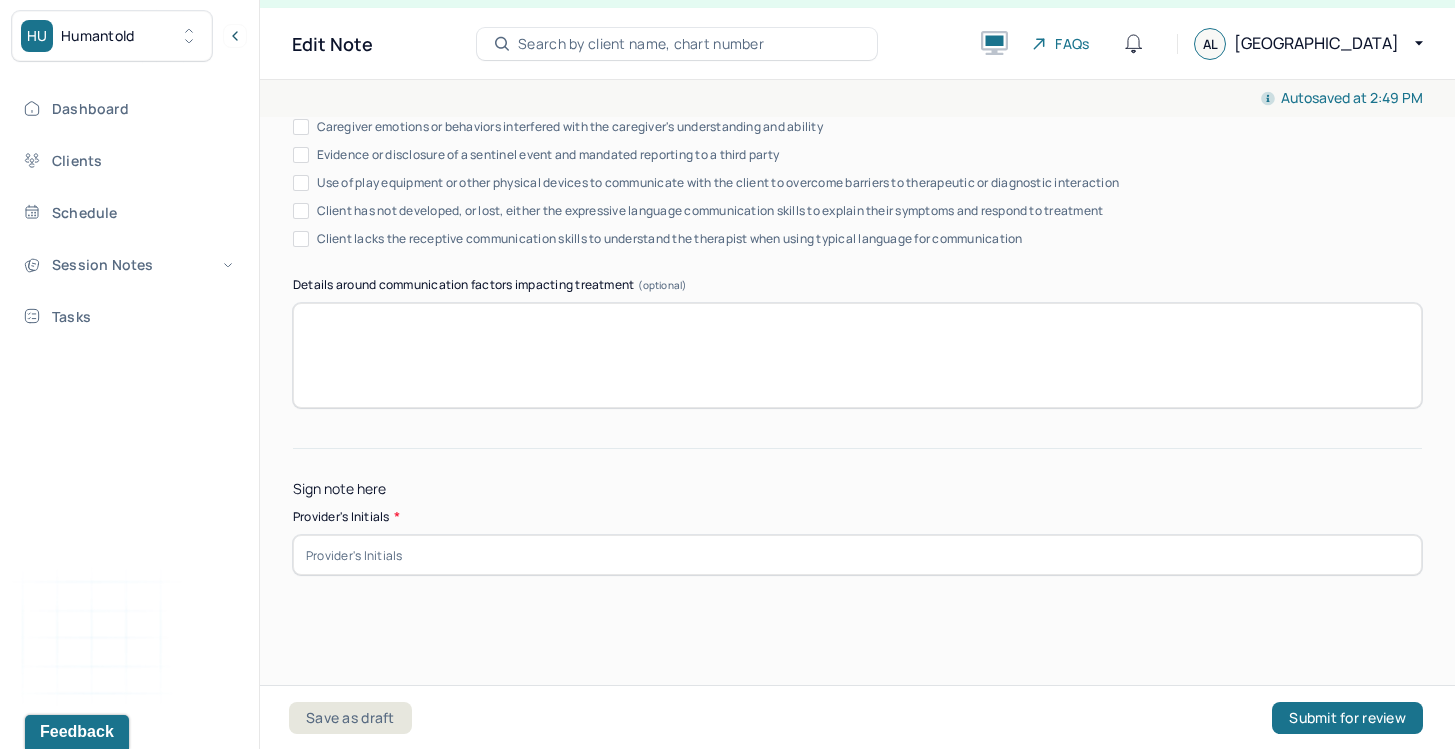 type on "Some progress made, as evidenced by client's motivation and desire to use poetry for symptom relief. More progress is needed for client to continuously implement coping tools." 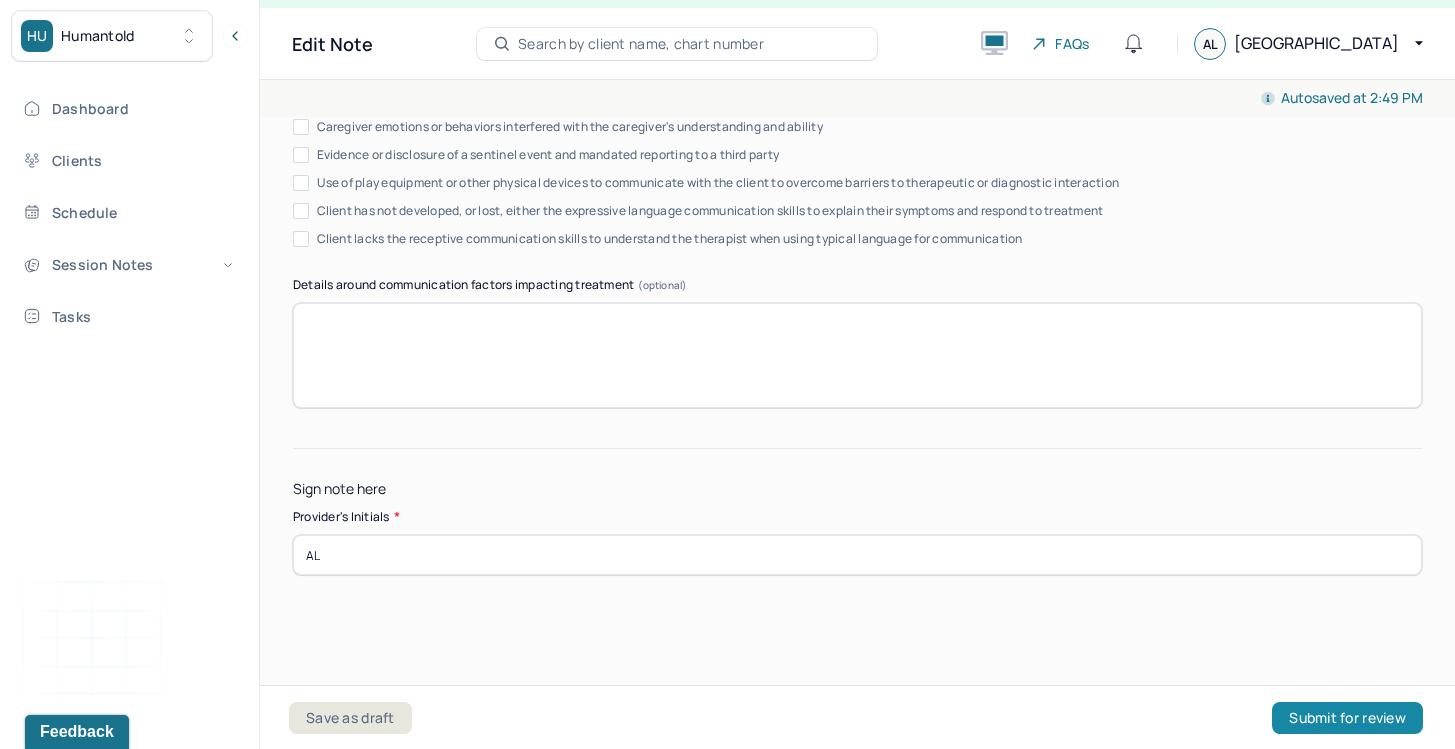 type on "AL" 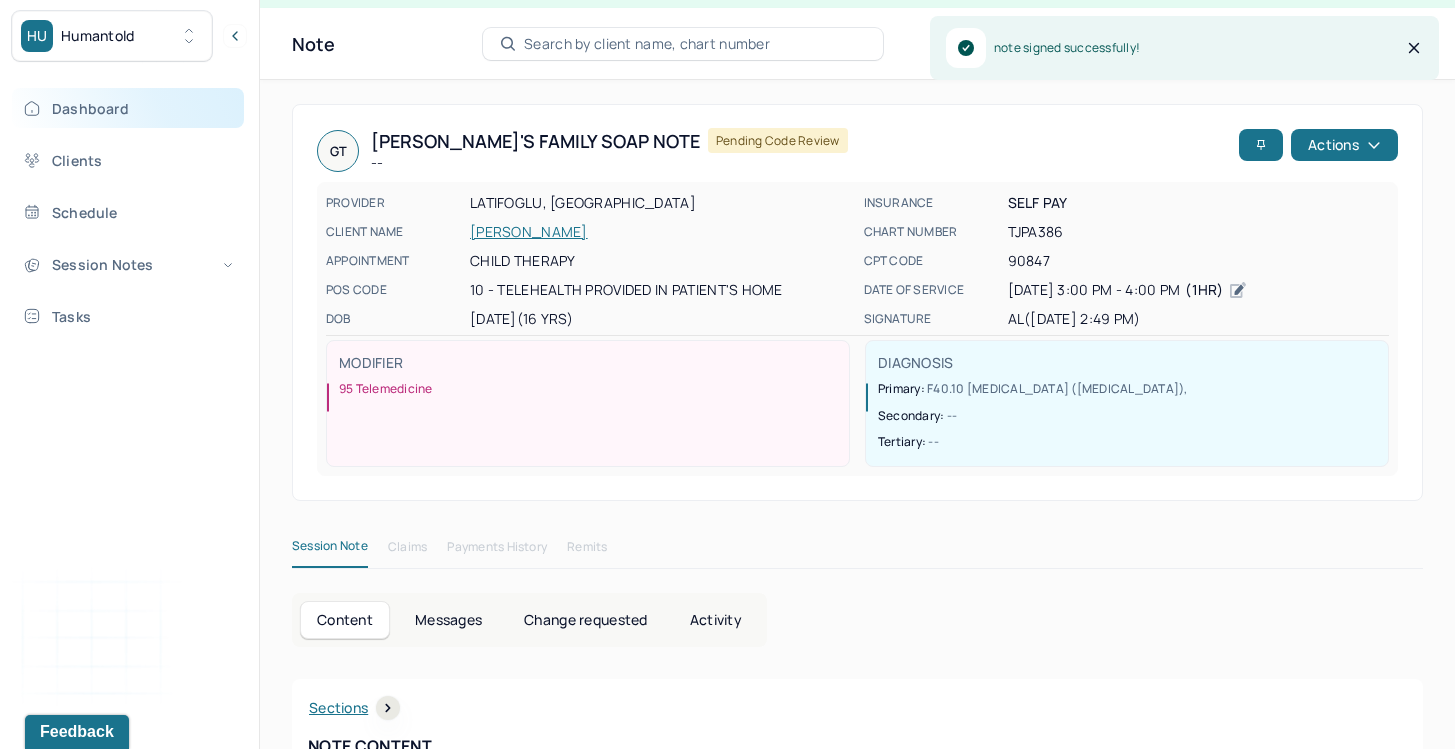 click on "Dashboard" at bounding box center (128, 108) 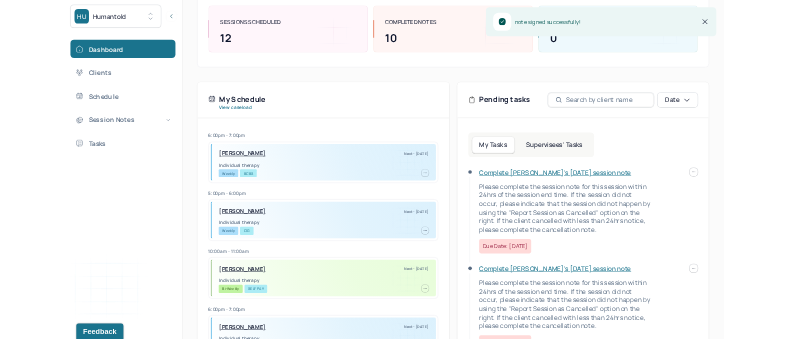 scroll, scrollTop: 305, scrollLeft: 0, axis: vertical 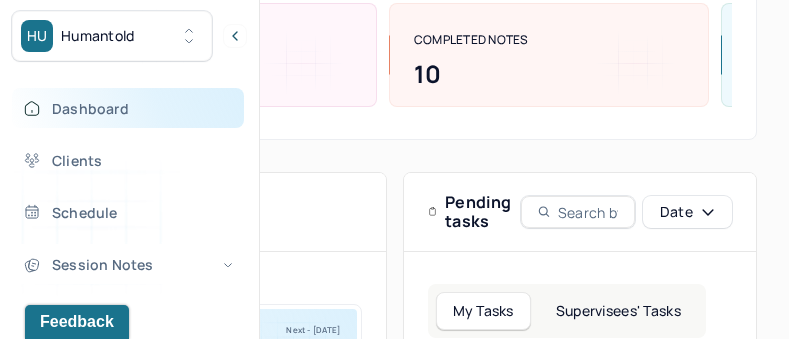 click on "Dashboard" at bounding box center [128, 108] 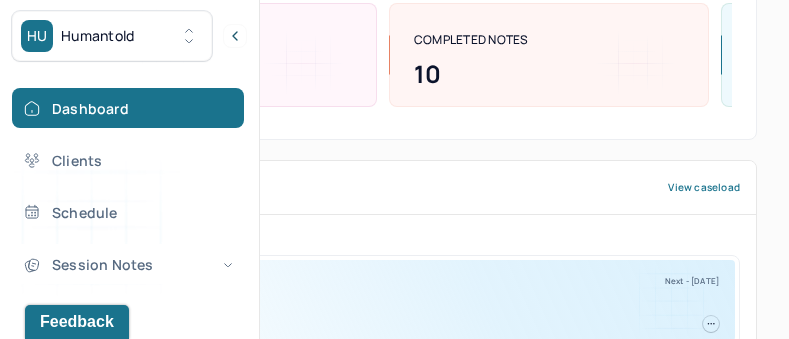 click 